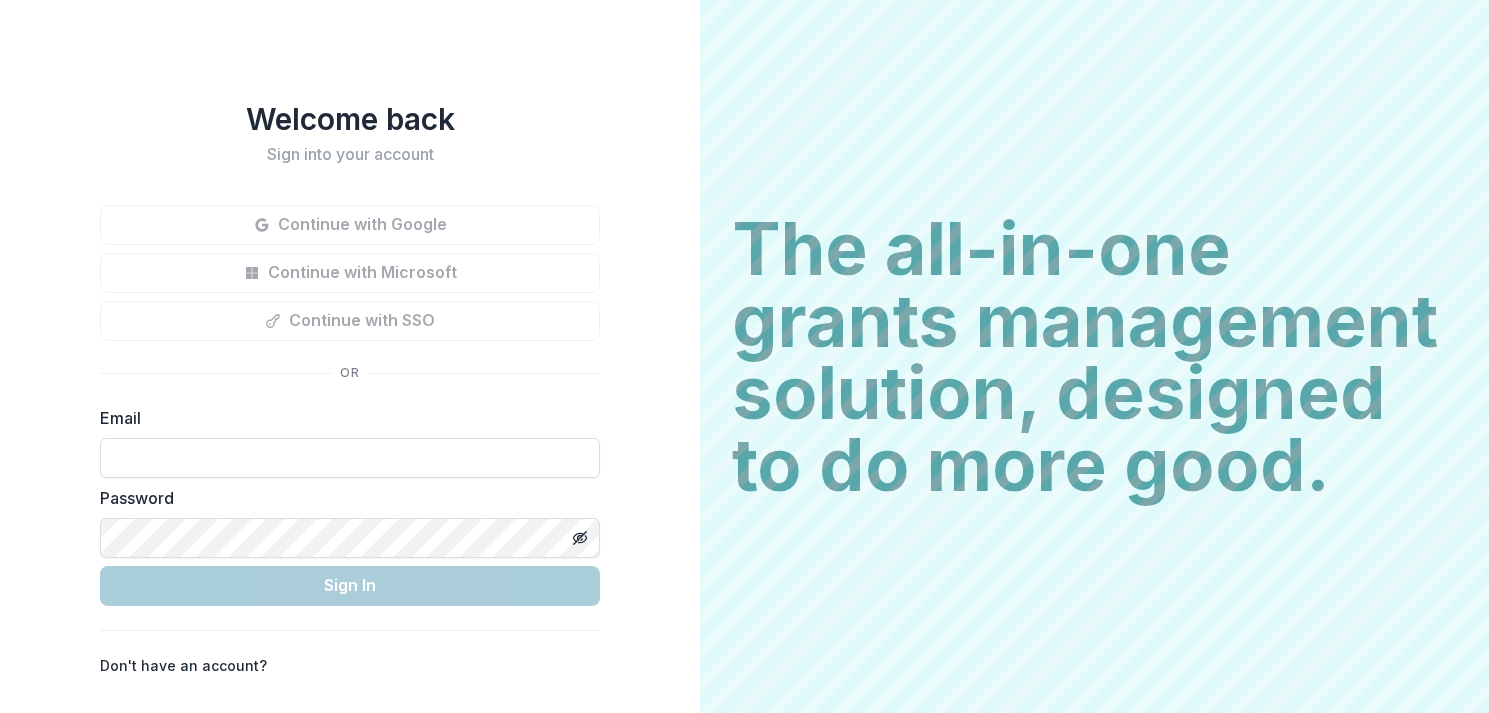 scroll, scrollTop: 0, scrollLeft: 0, axis: both 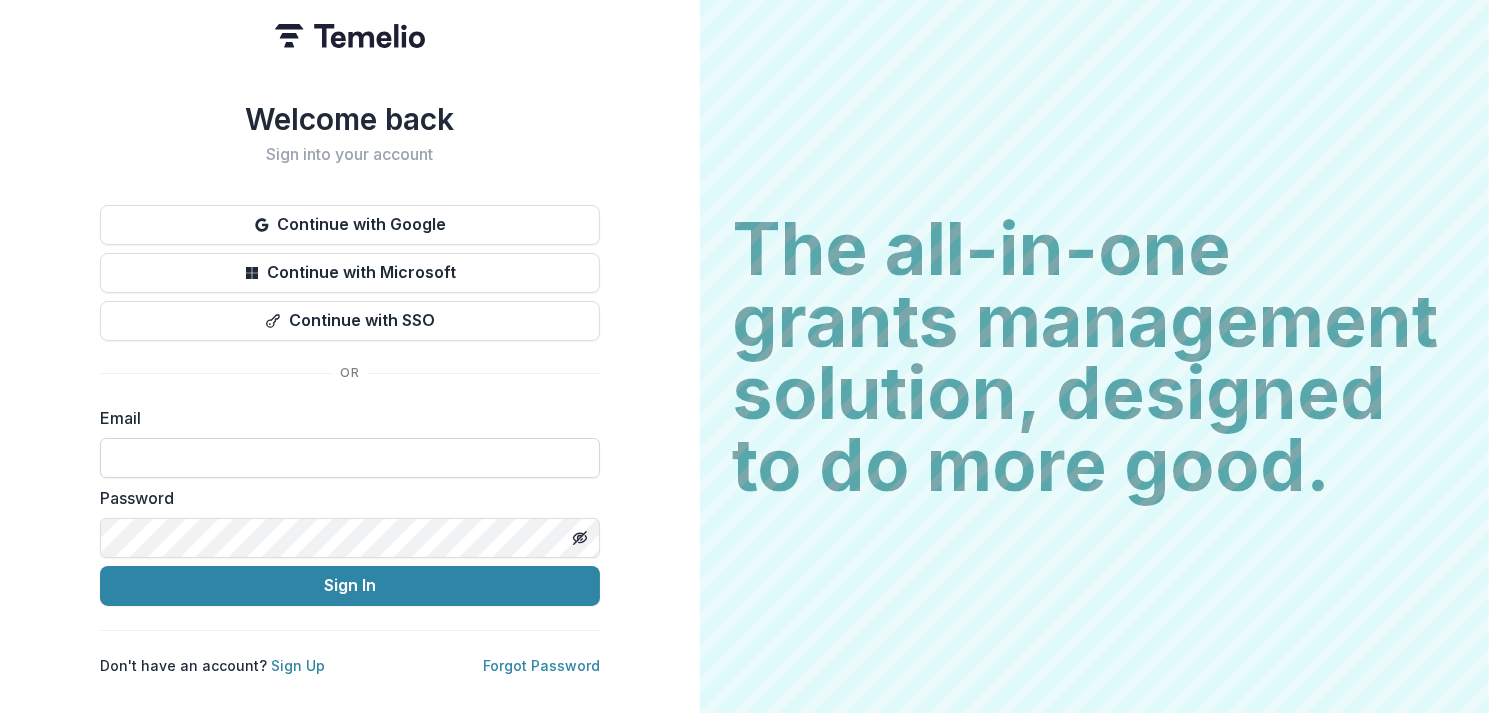 click at bounding box center [350, 458] 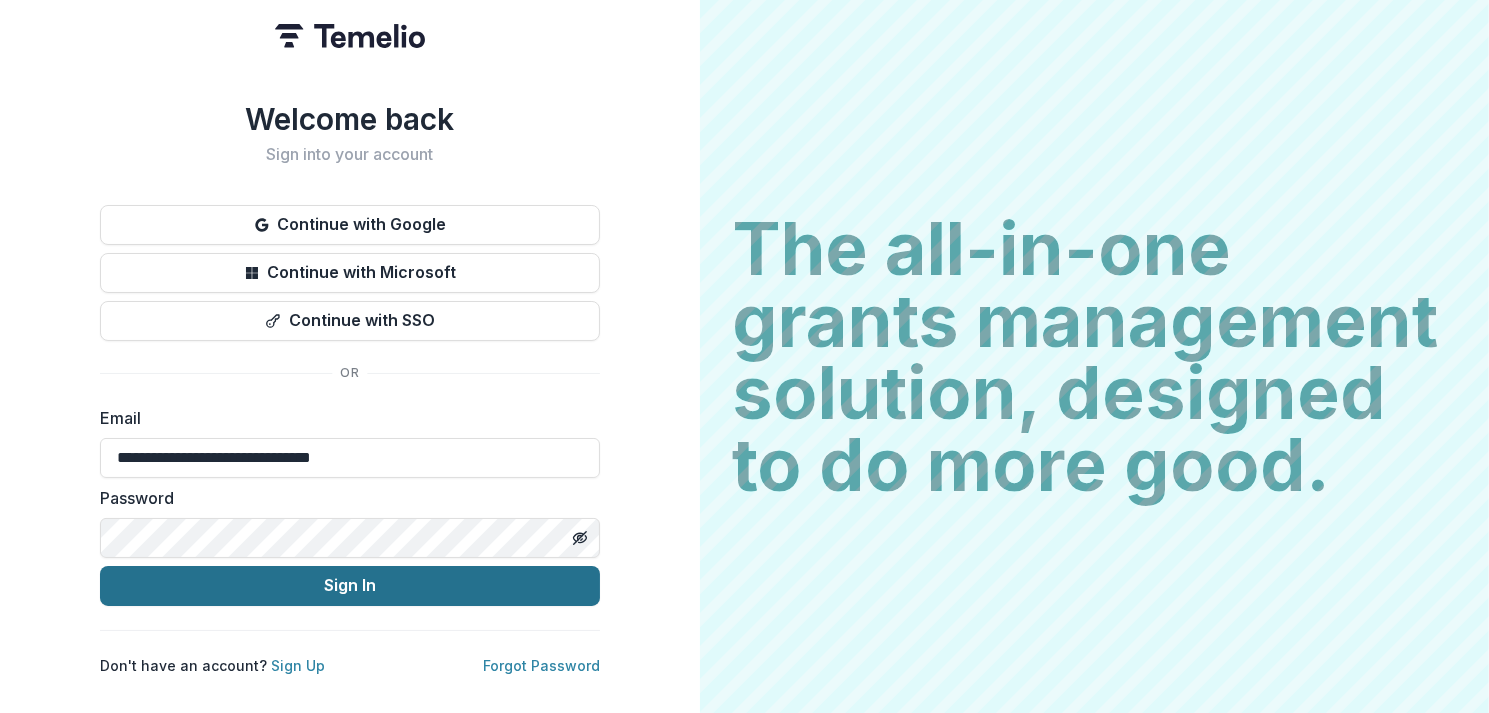 click on "Sign In" at bounding box center [350, 586] 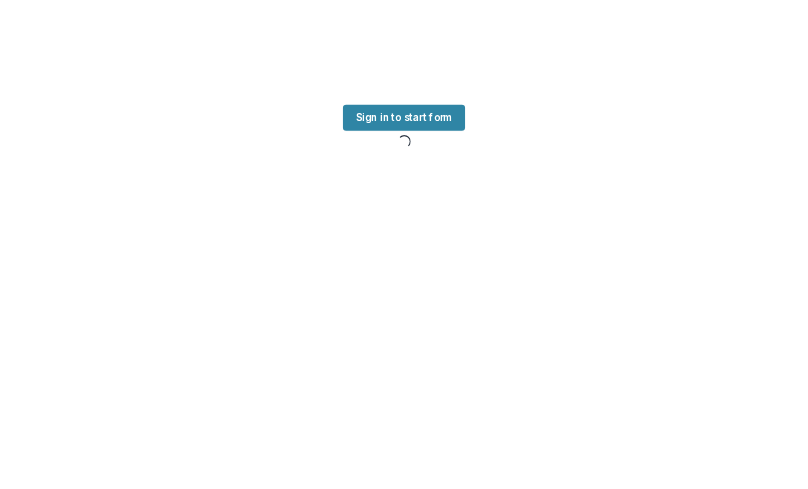 scroll, scrollTop: 0, scrollLeft: 0, axis: both 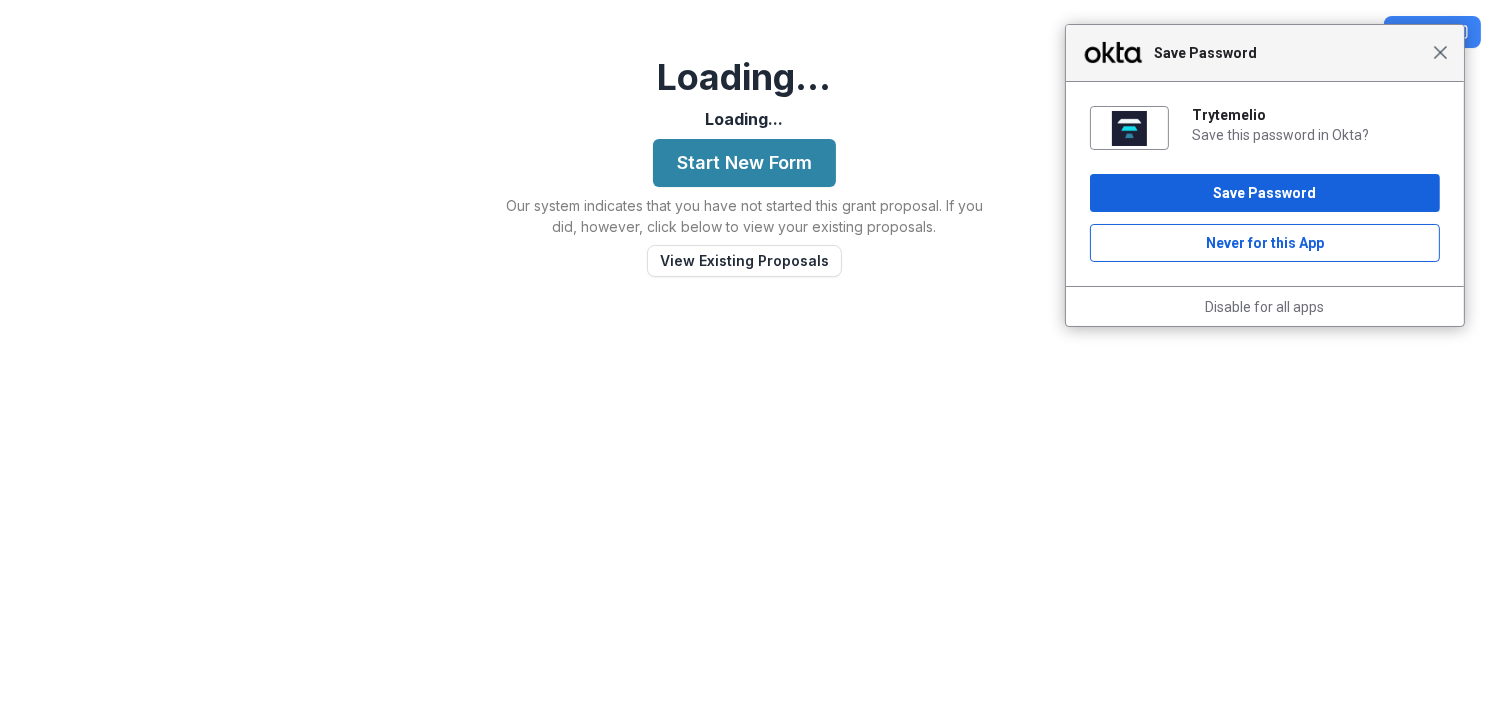 click on "Close" at bounding box center (1440, 52) 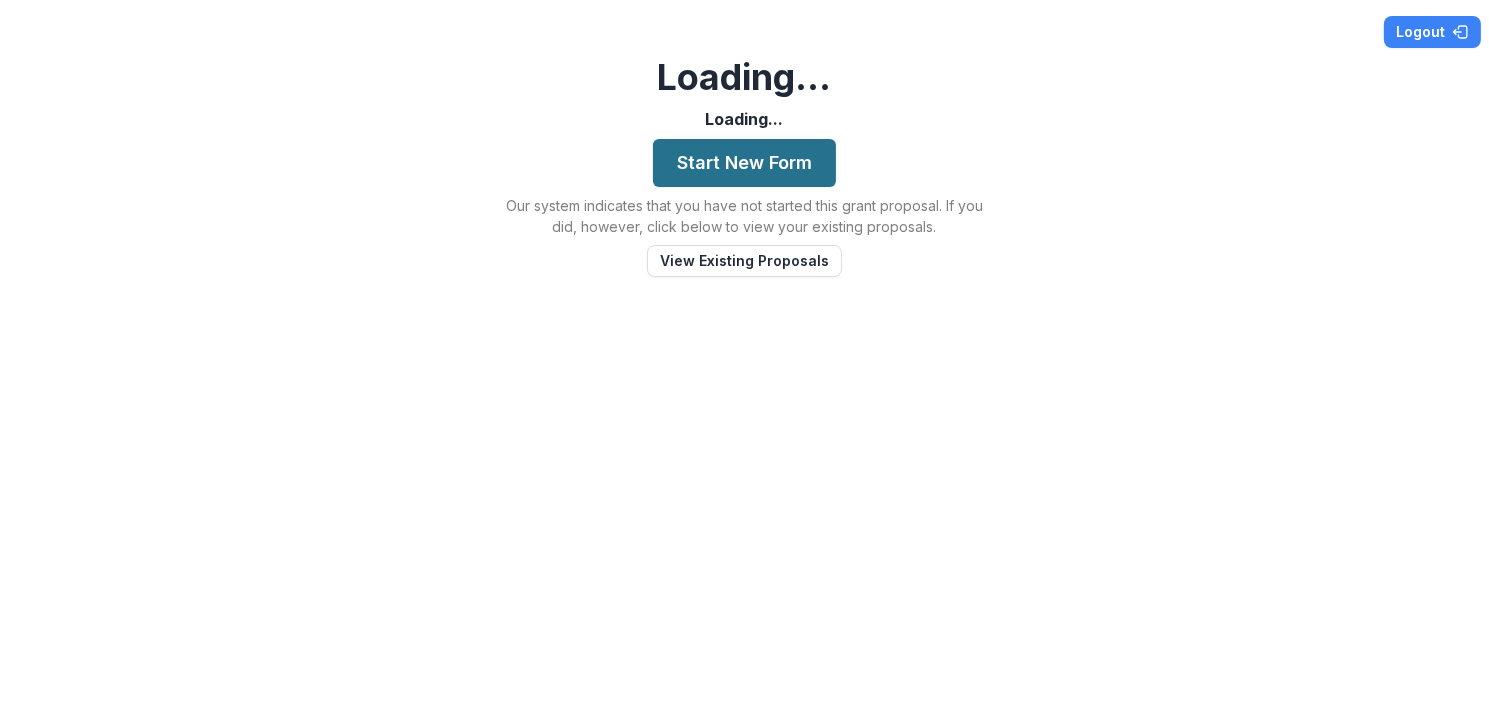 click on "Start New Form" at bounding box center [744, 163] 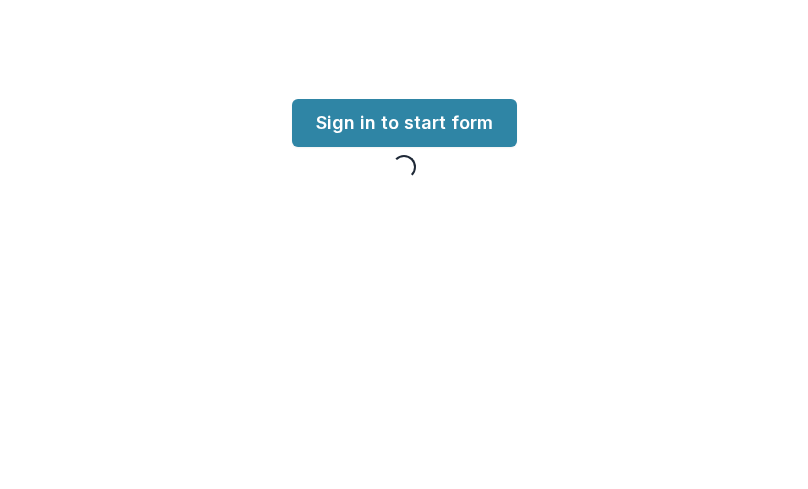scroll, scrollTop: 0, scrollLeft: 0, axis: both 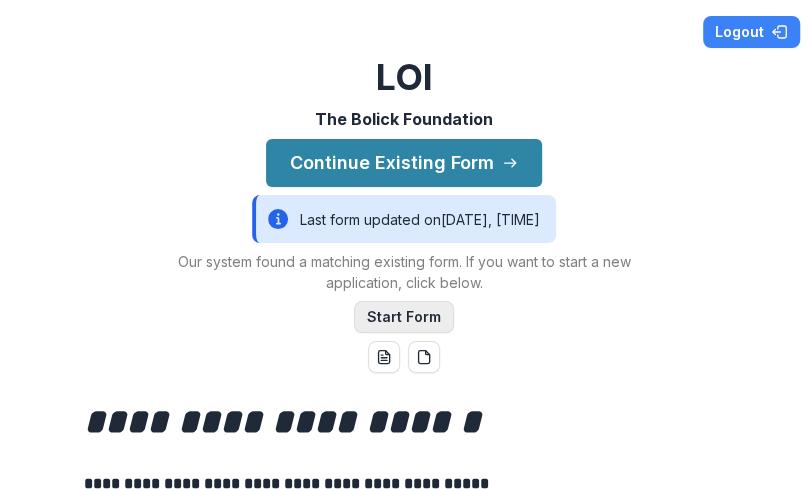 click on "Start Form" at bounding box center (404, 317) 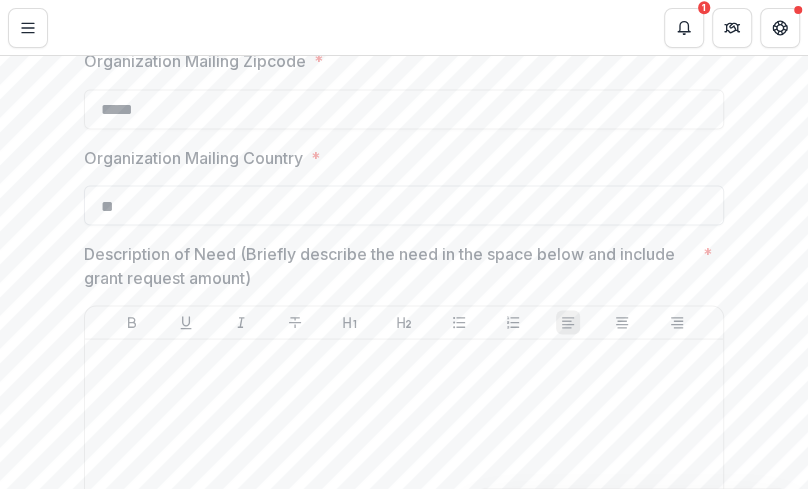scroll, scrollTop: 1700, scrollLeft: 0, axis: vertical 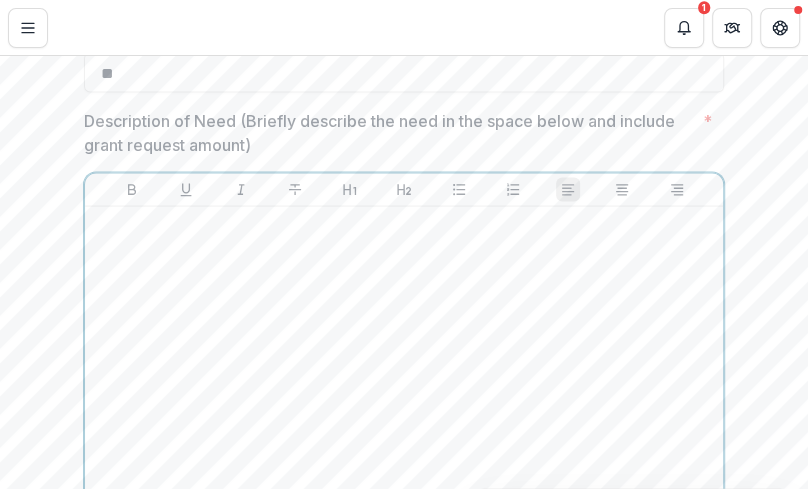 click at bounding box center (404, 365) 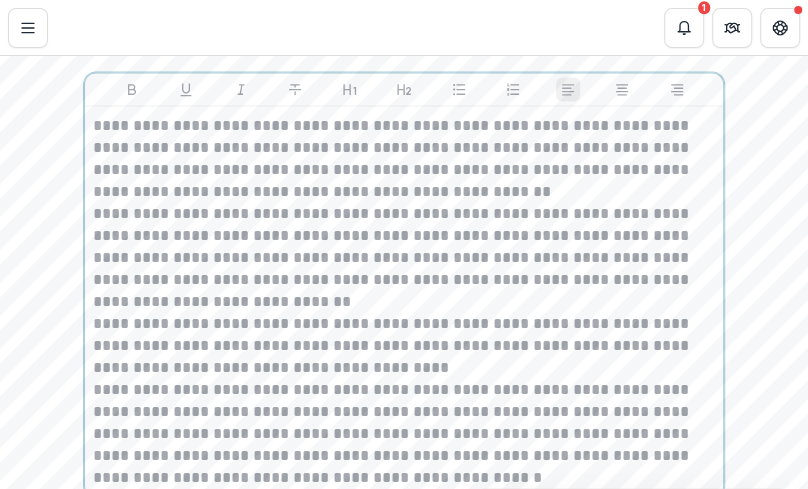 click on "**********" at bounding box center (404, 159) 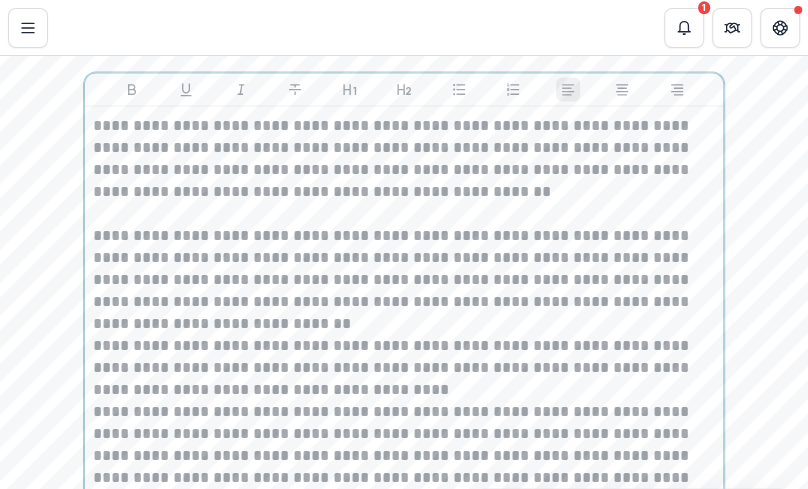 click on "**********" at bounding box center (404, 280) 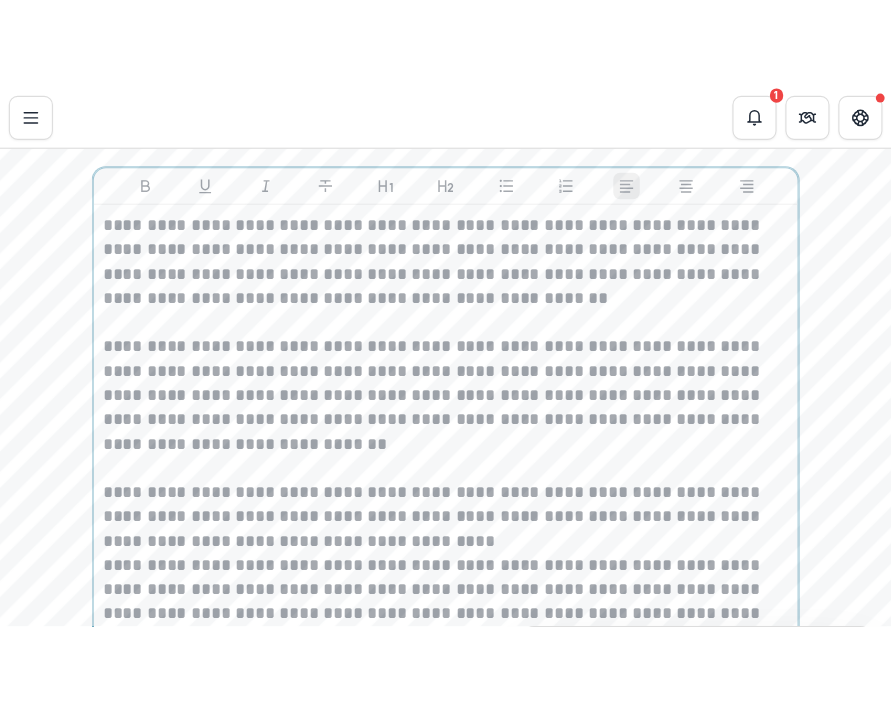 scroll, scrollTop: 2100, scrollLeft: 0, axis: vertical 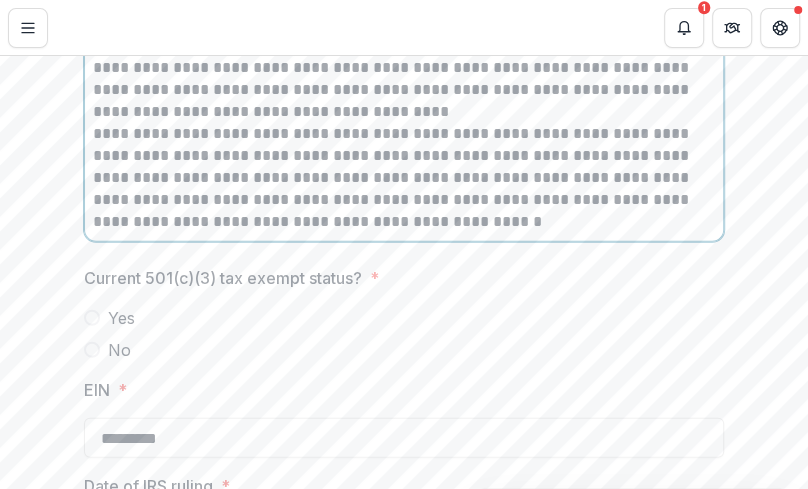 click on "**********" at bounding box center [404, 90] 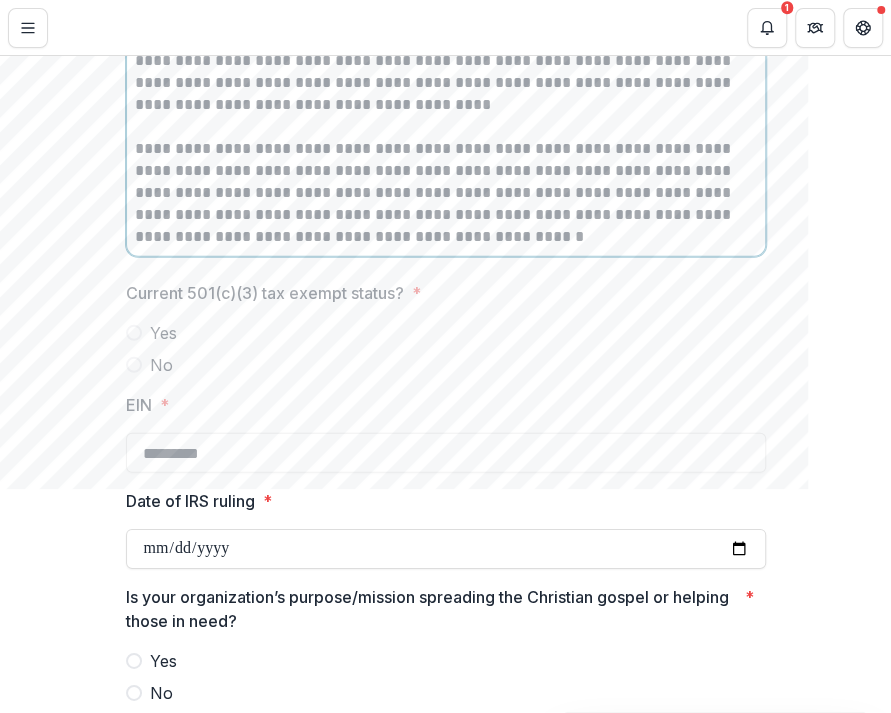 scroll, scrollTop: 2300, scrollLeft: 0, axis: vertical 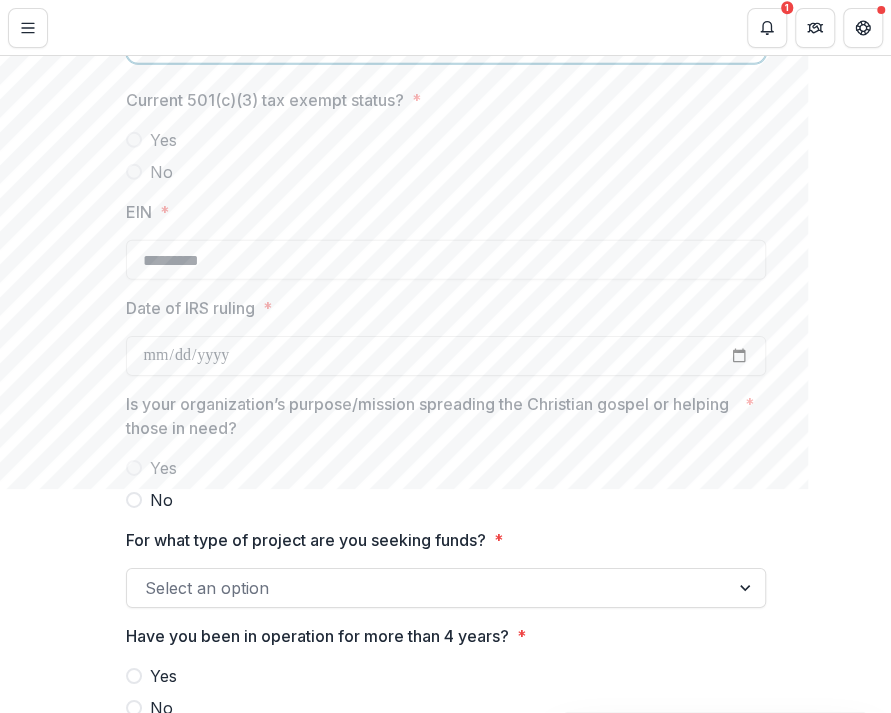 click on "Yes" at bounding box center (163, 140) 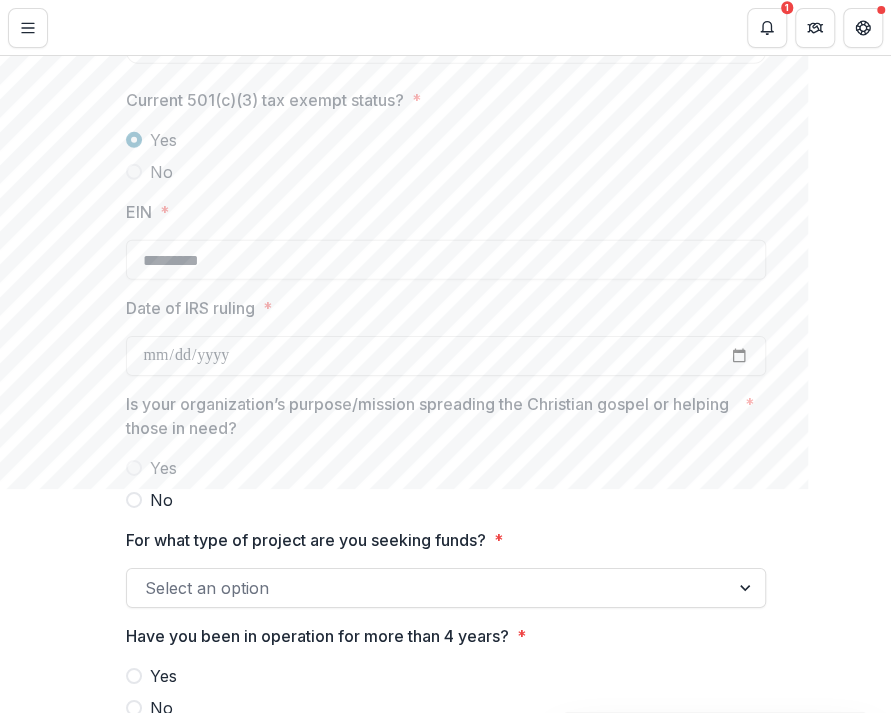 click on "**********" at bounding box center [446, -27] 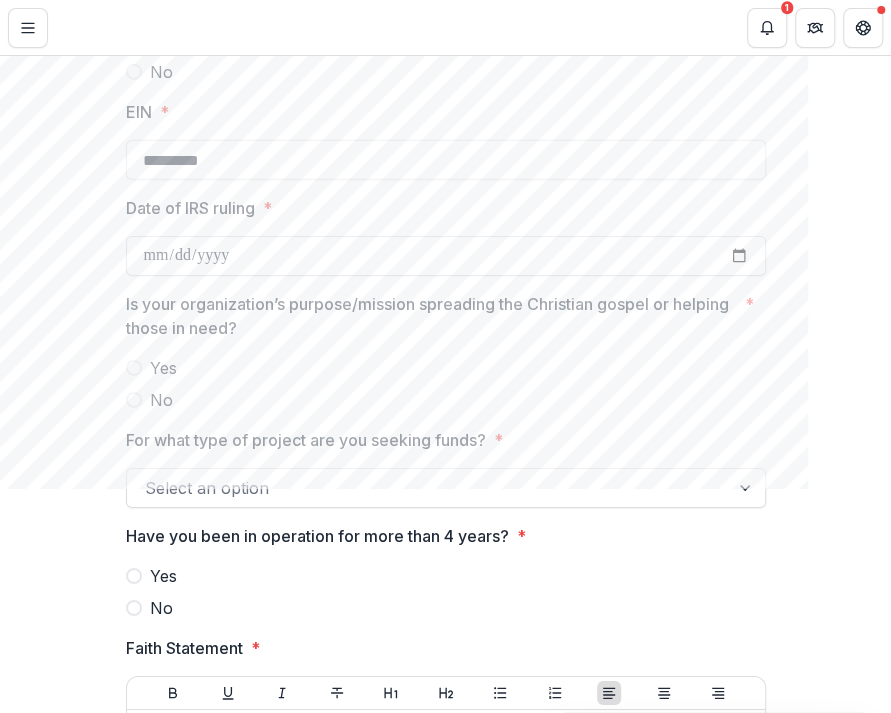 click on "Date of IRS ruling *" at bounding box center (446, 256) 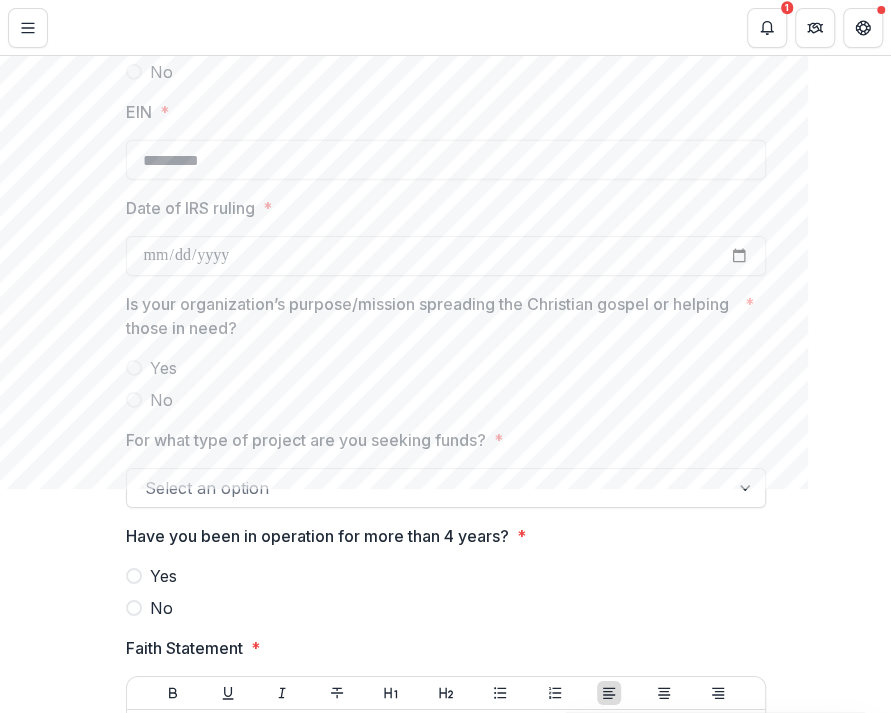 type on "**********" 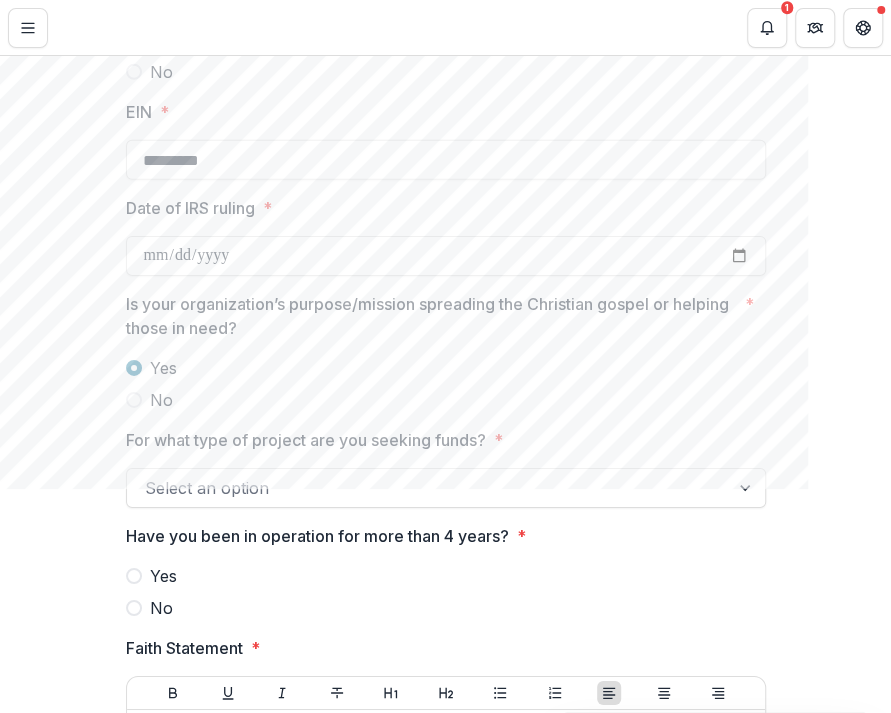 click on "Is your organization’s purpose/mission spreading the Christian gospel or helping those in need?" at bounding box center [431, 316] 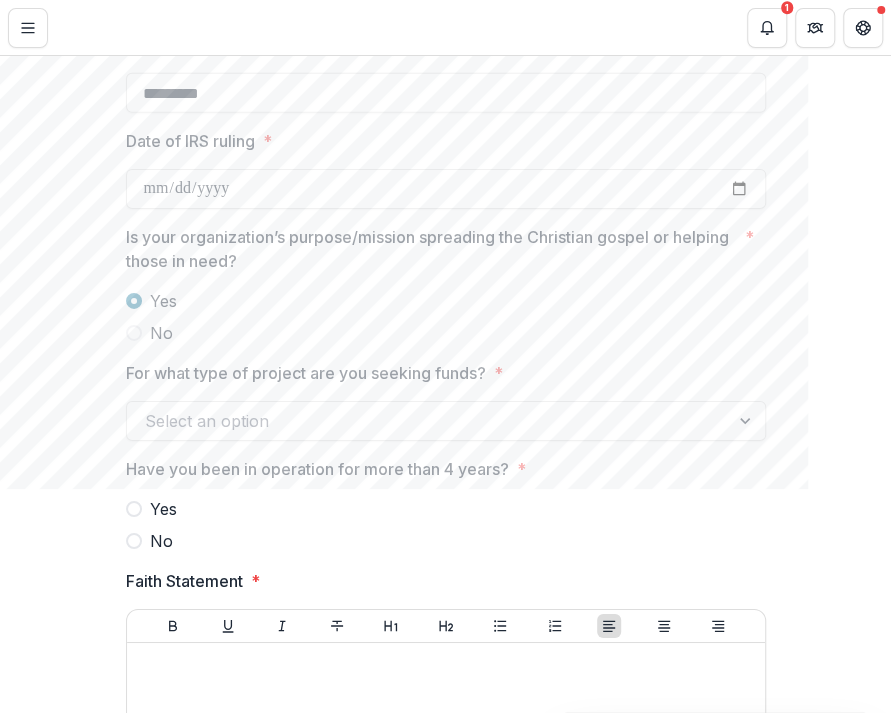 scroll, scrollTop: 2600, scrollLeft: 0, axis: vertical 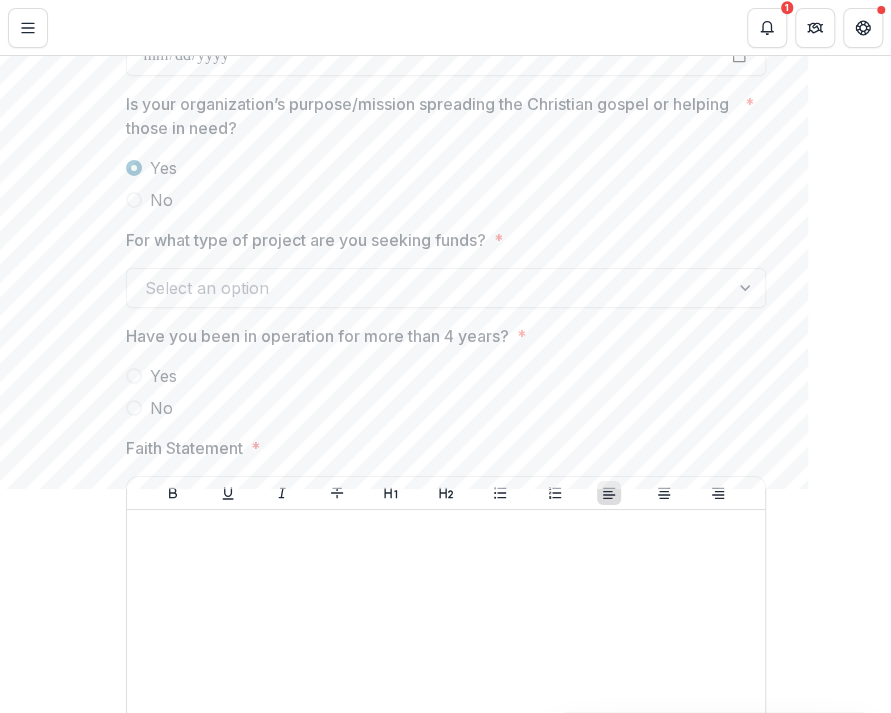click at bounding box center (428, 288) 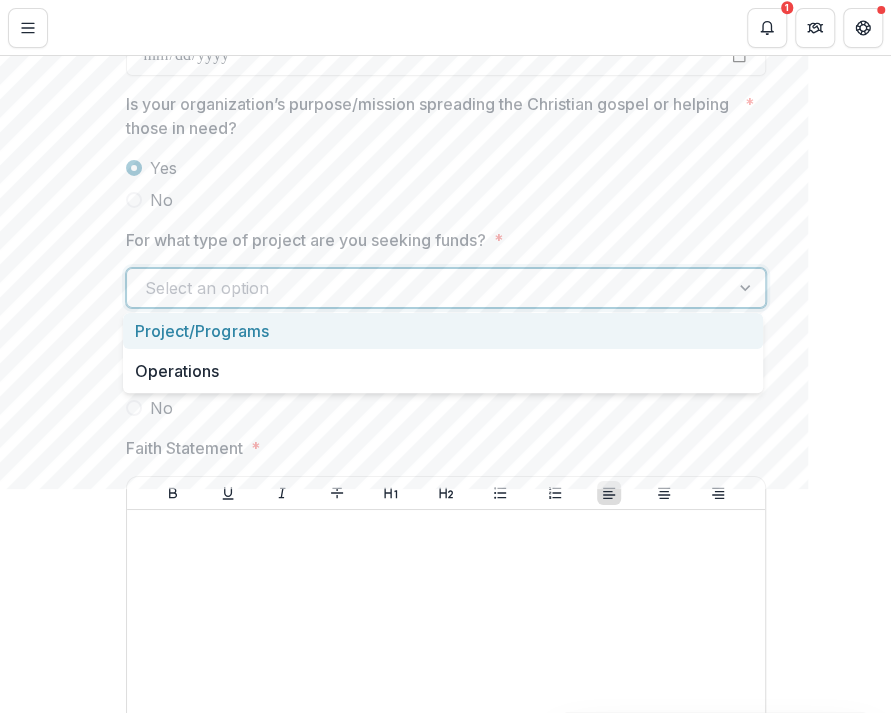 click on "Project/Programs" at bounding box center [443, 331] 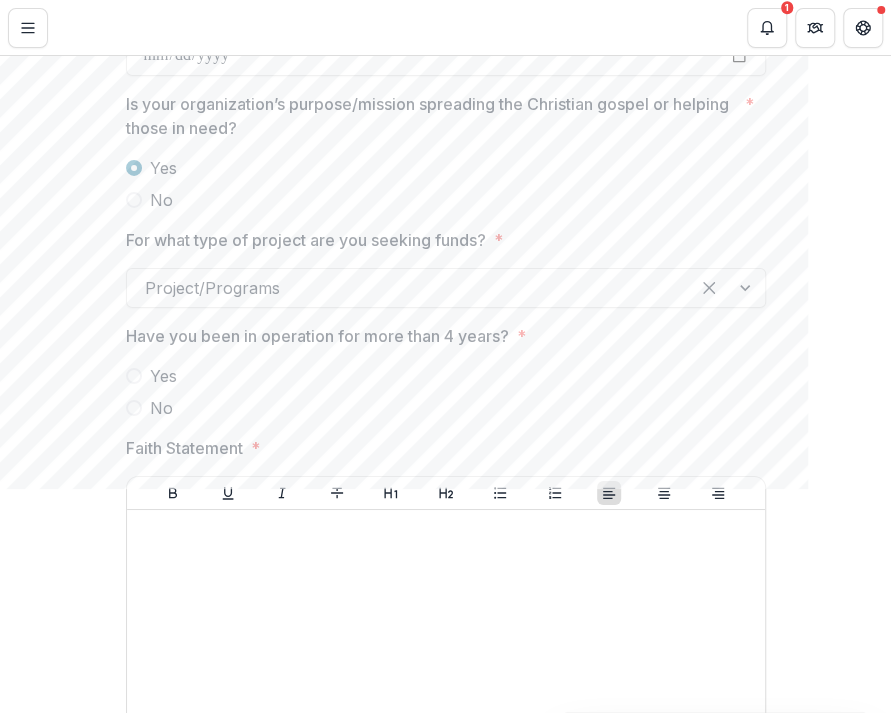 click on "**********" at bounding box center (445, -327) 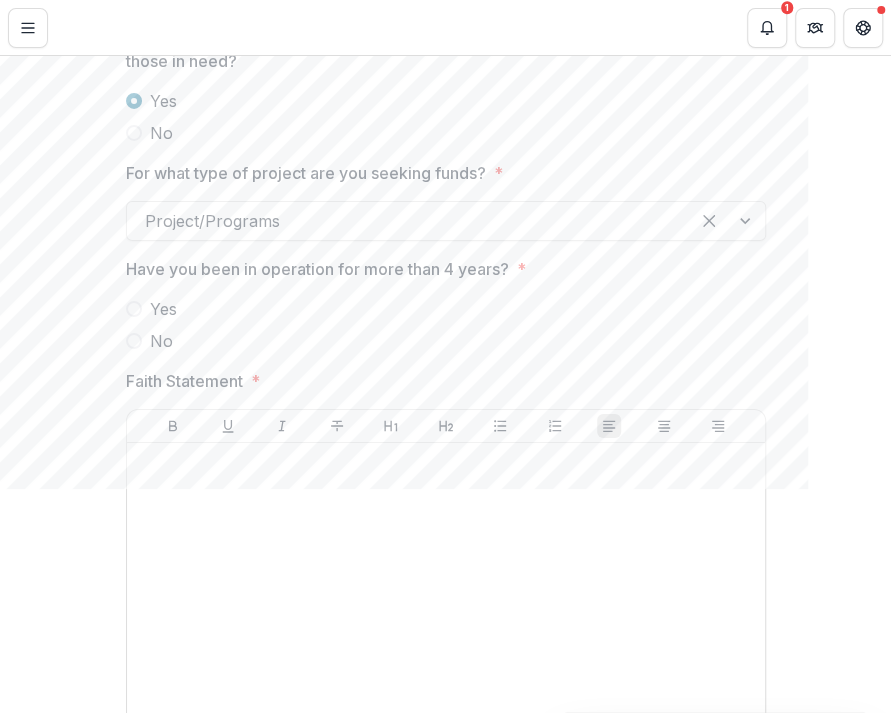 scroll, scrollTop: 2700, scrollLeft: 0, axis: vertical 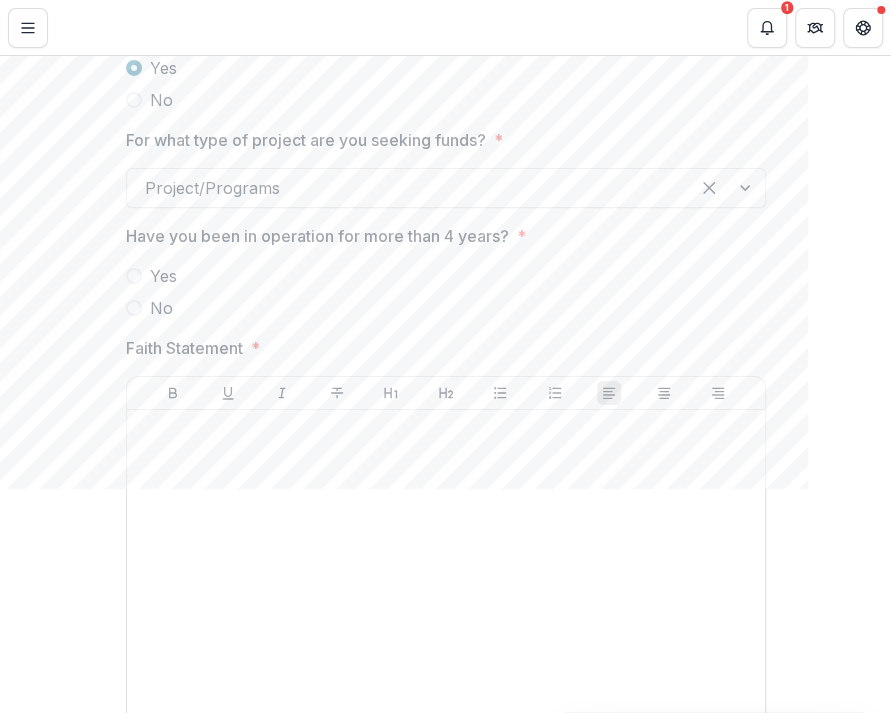 click at bounding box center [134, 276] 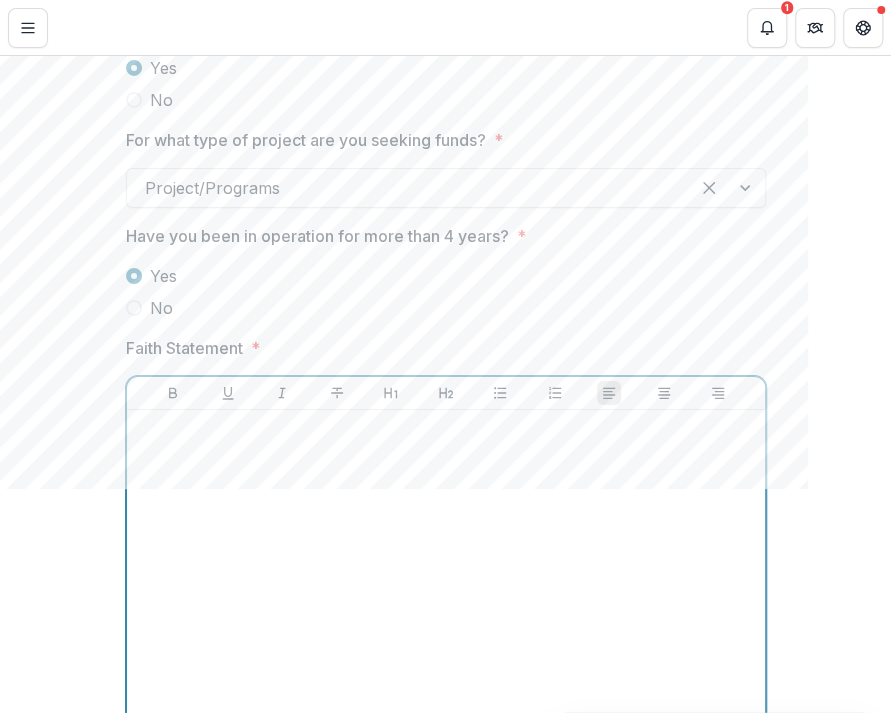 click at bounding box center [446, 429] 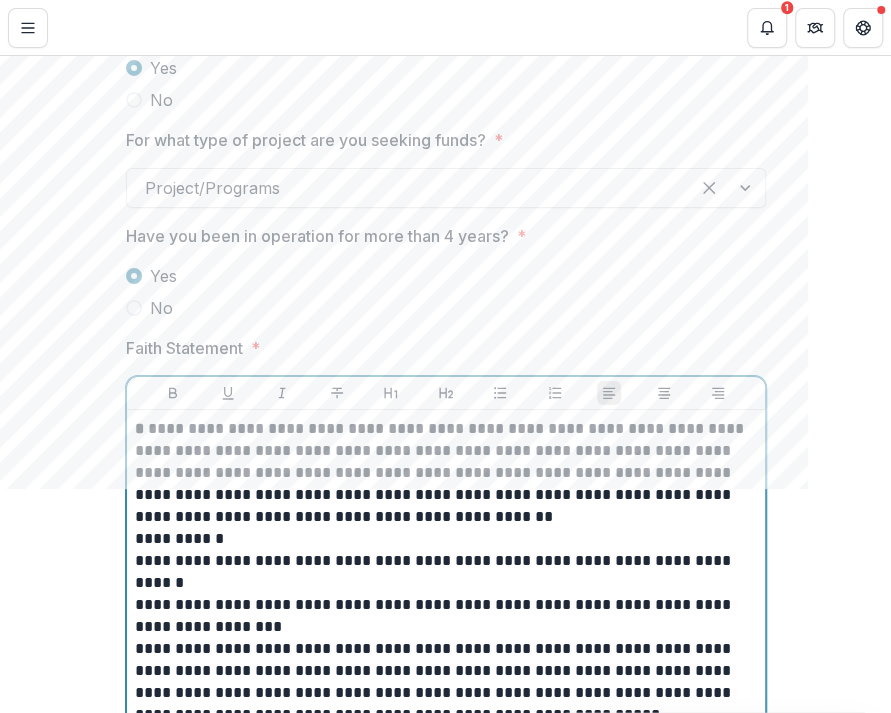 scroll, scrollTop: 2844, scrollLeft: 0, axis: vertical 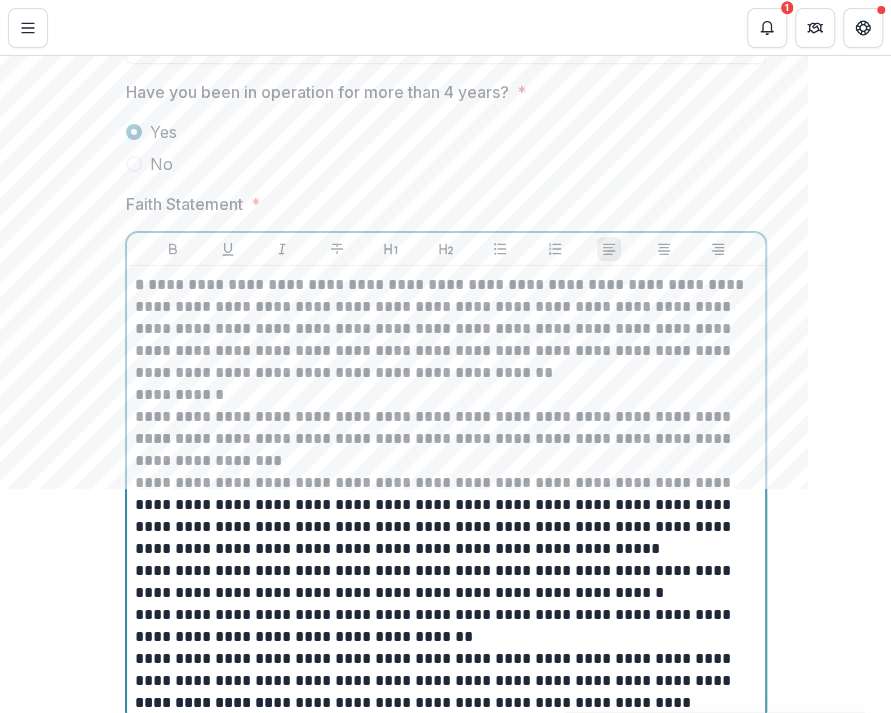 click on "**********" at bounding box center [446, 329] 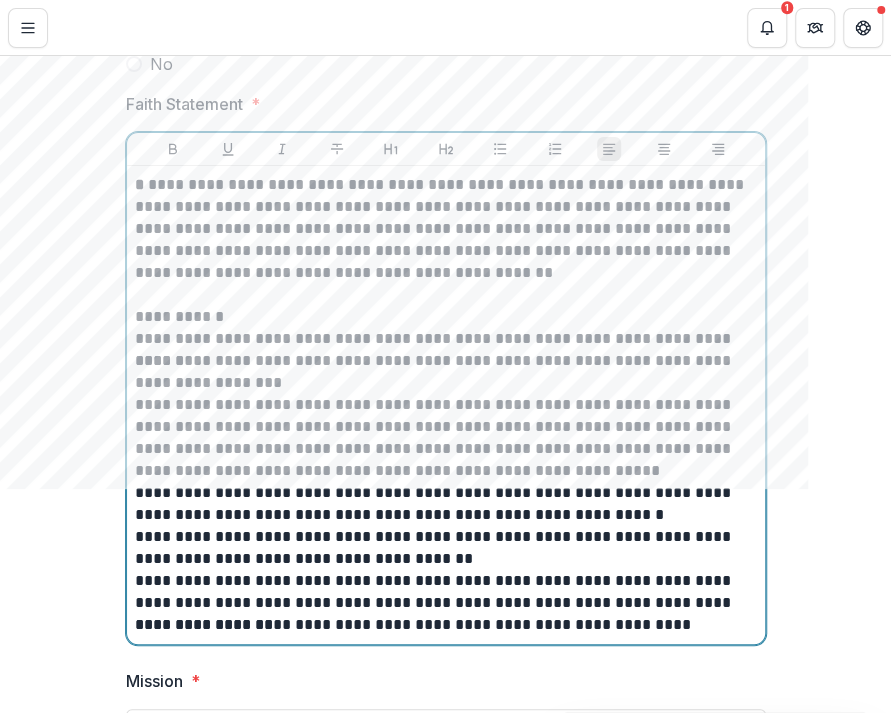scroll, scrollTop: 2944, scrollLeft: 0, axis: vertical 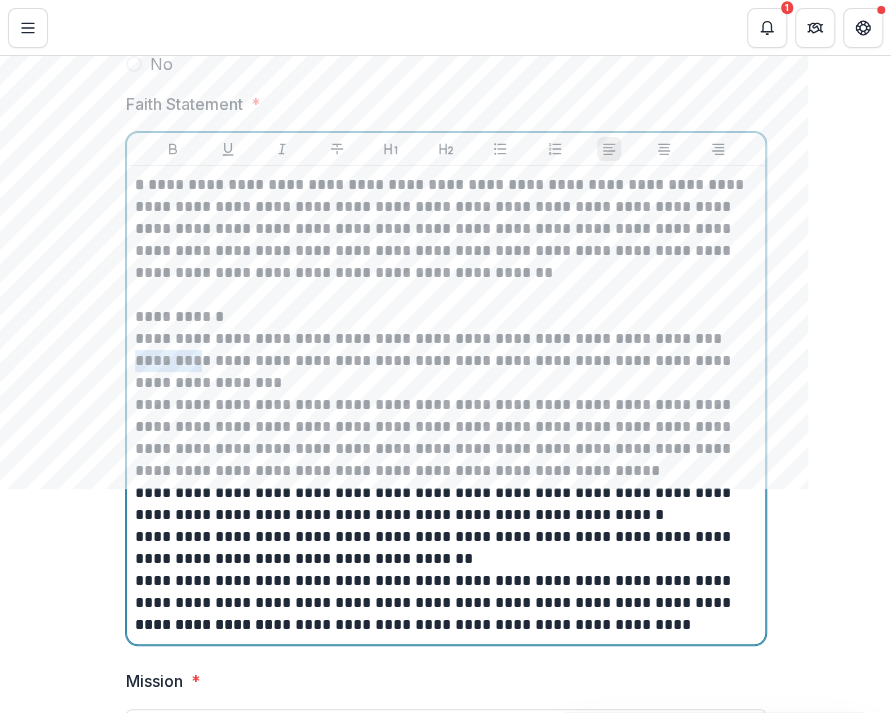 drag, startPoint x: 172, startPoint y: 354, endPoint x: 131, endPoint y: 361, distance: 41.59327 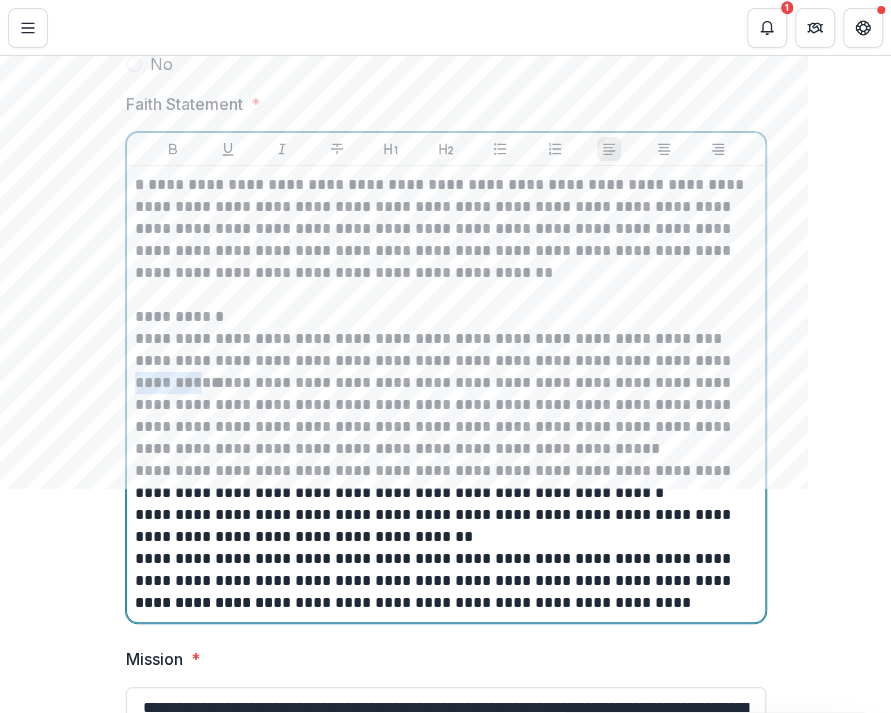 drag, startPoint x: 171, startPoint y: 376, endPoint x: 132, endPoint y: 377, distance: 39.012817 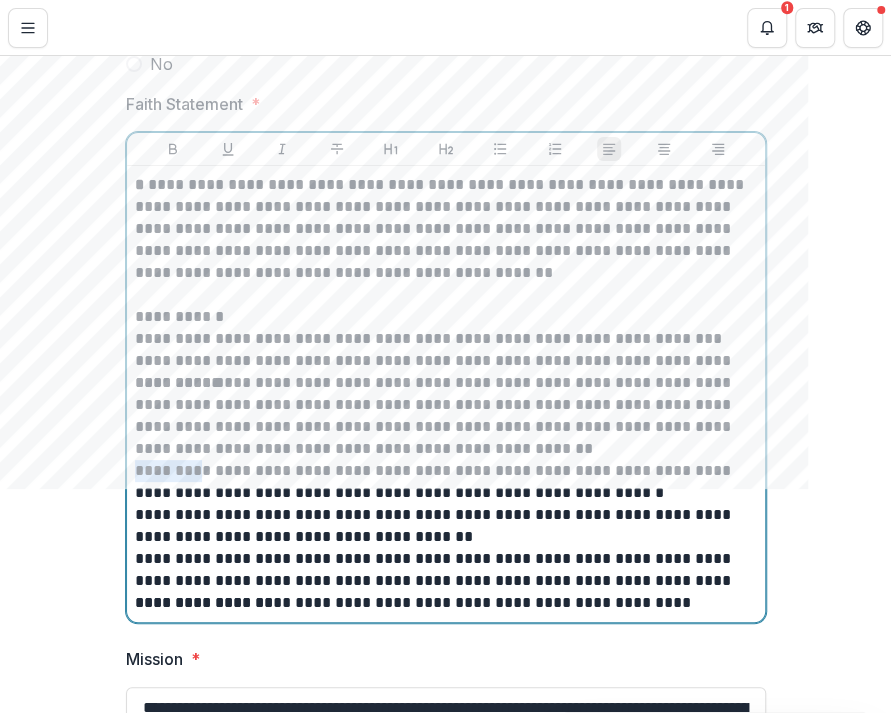 drag, startPoint x: 166, startPoint y: 463, endPoint x: 134, endPoint y: 468, distance: 32.38827 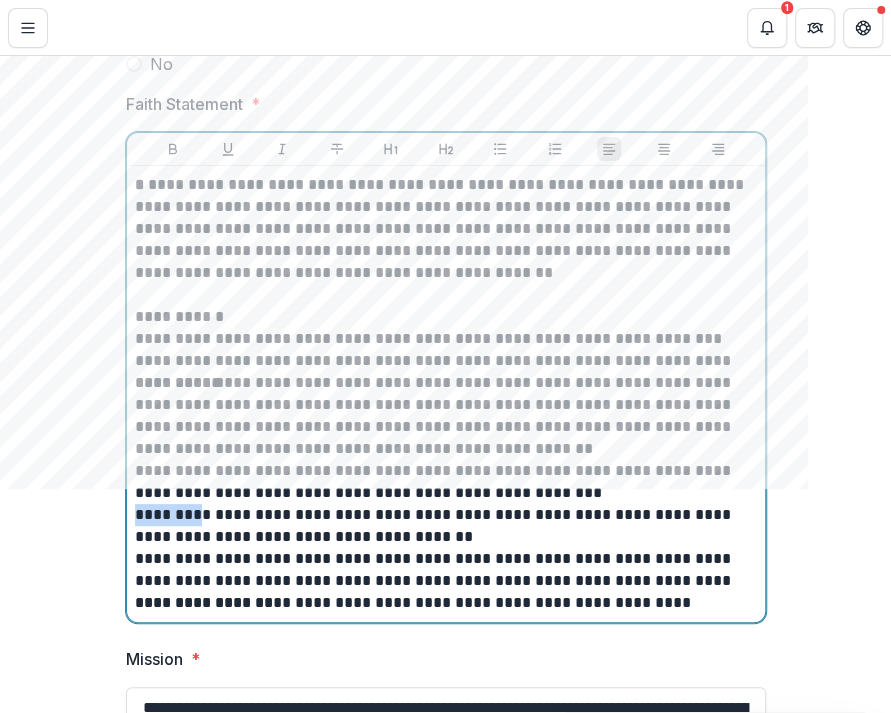 drag, startPoint x: 172, startPoint y: 513, endPoint x: 132, endPoint y: 511, distance: 40.04997 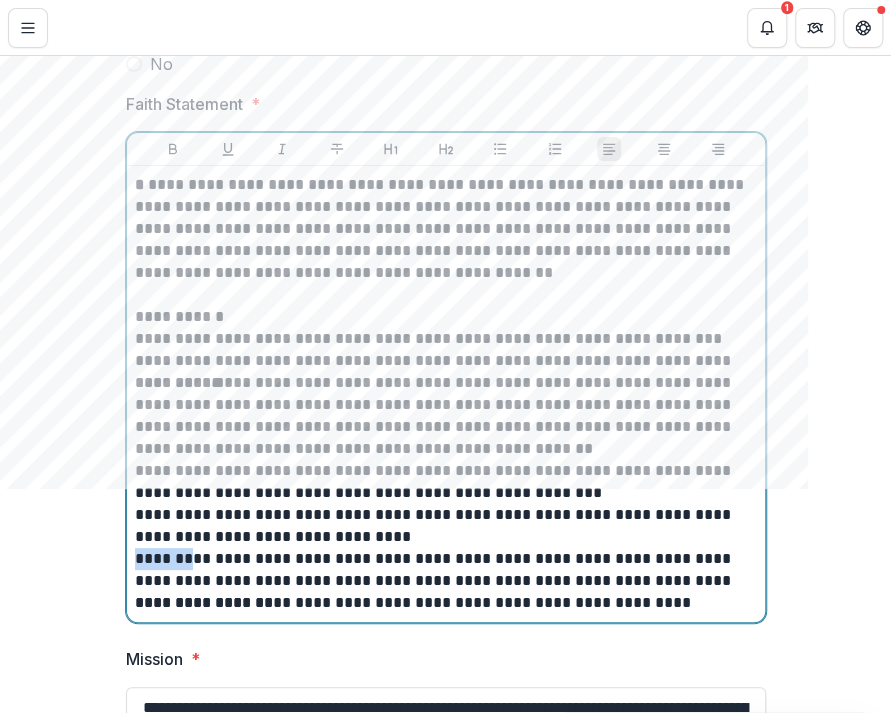 drag, startPoint x: 145, startPoint y: 558, endPoint x: 133, endPoint y: 561, distance: 12.369317 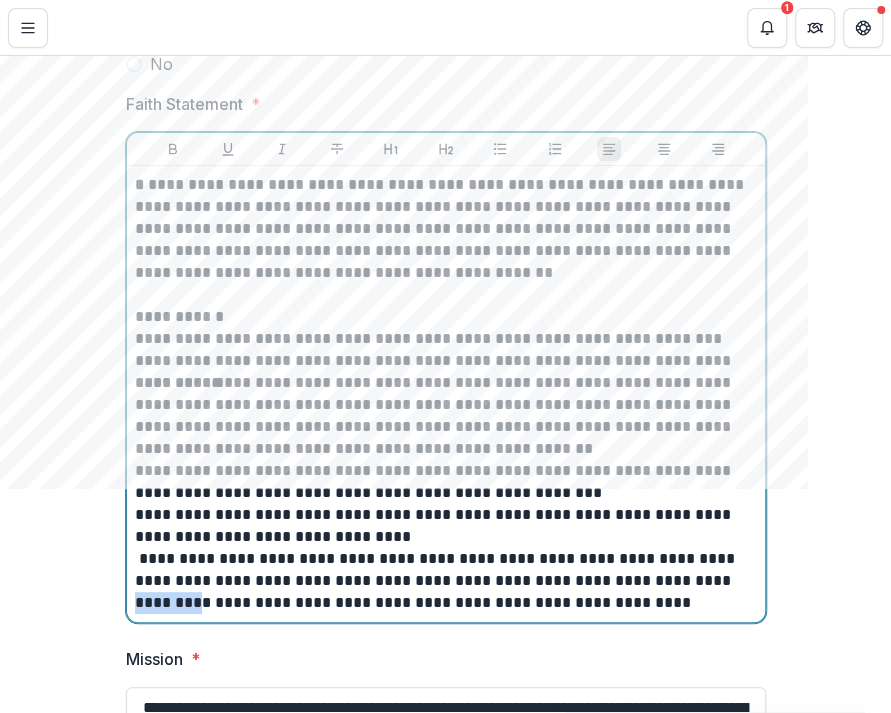 drag, startPoint x: 169, startPoint y: 604, endPoint x: 129, endPoint y: 600, distance: 40.1995 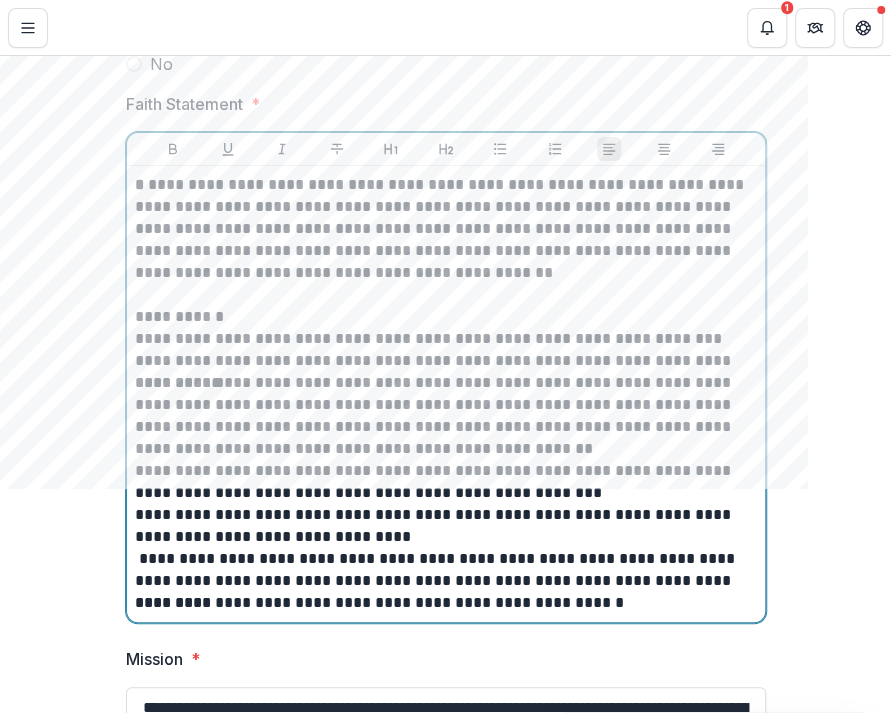 click on "**********" at bounding box center (446, 570) 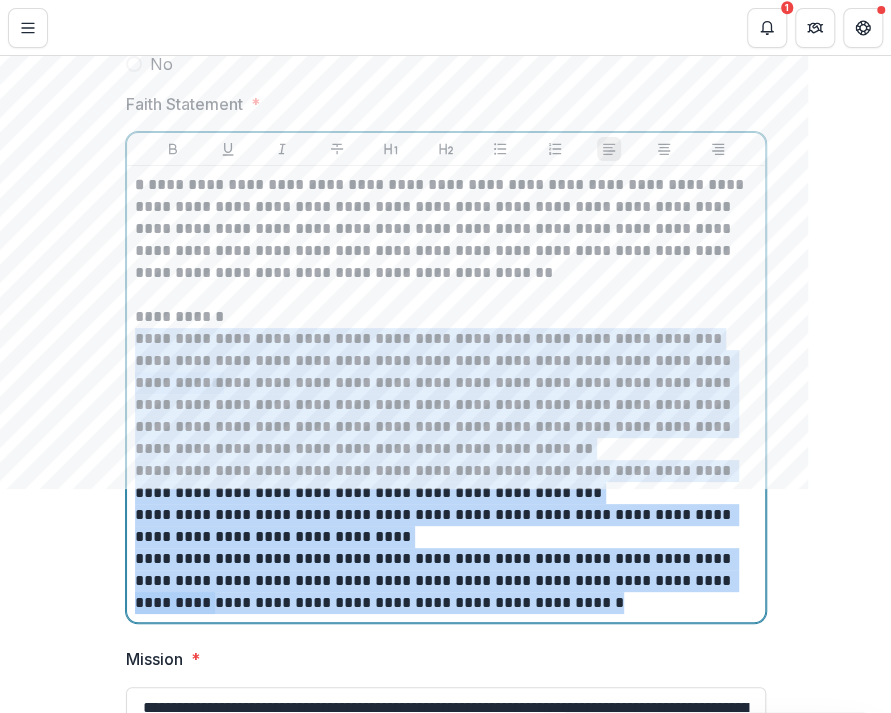 drag, startPoint x: 563, startPoint y: 599, endPoint x: 131, endPoint y: 333, distance: 507.32632 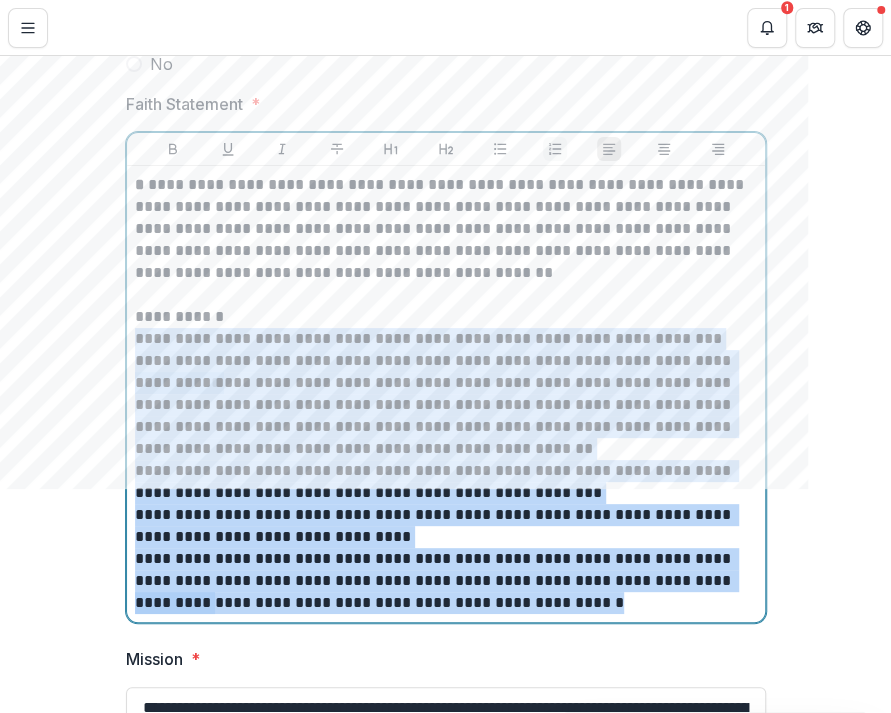 click 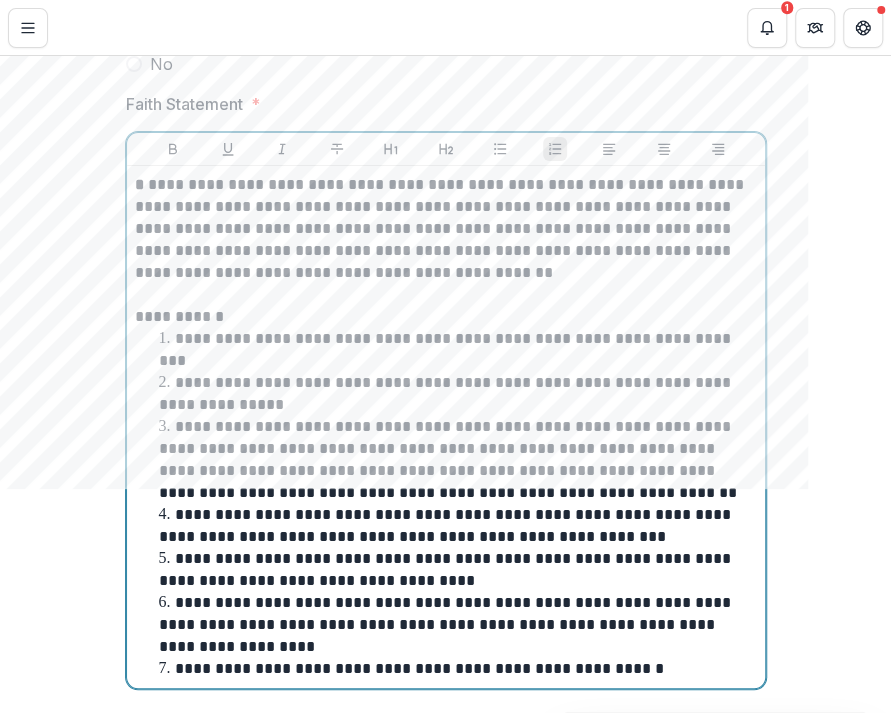 click on "**********" at bounding box center [446, 240] 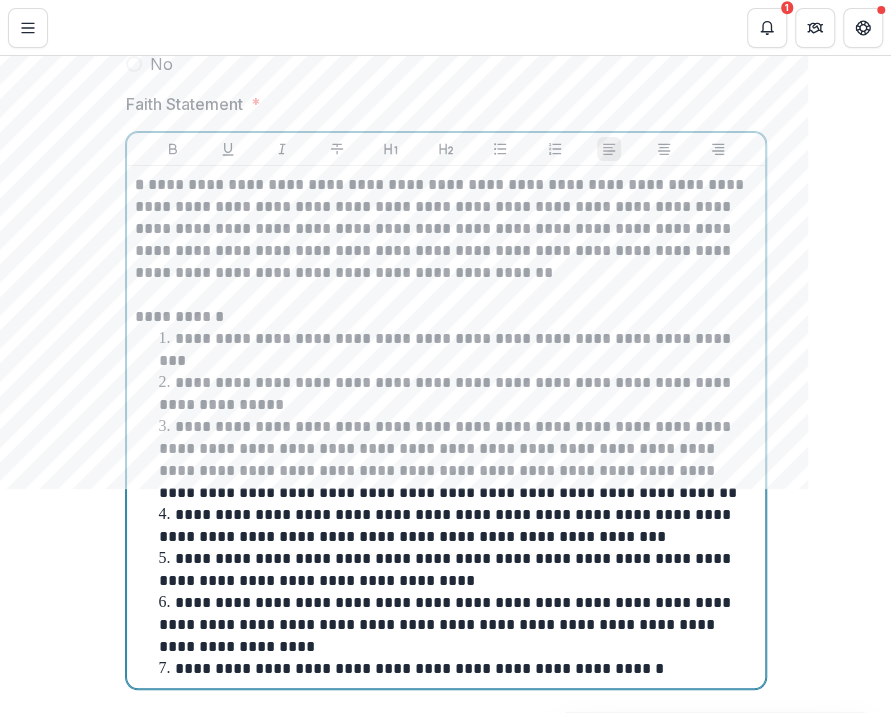 scroll, scrollTop: 2744, scrollLeft: 0, axis: vertical 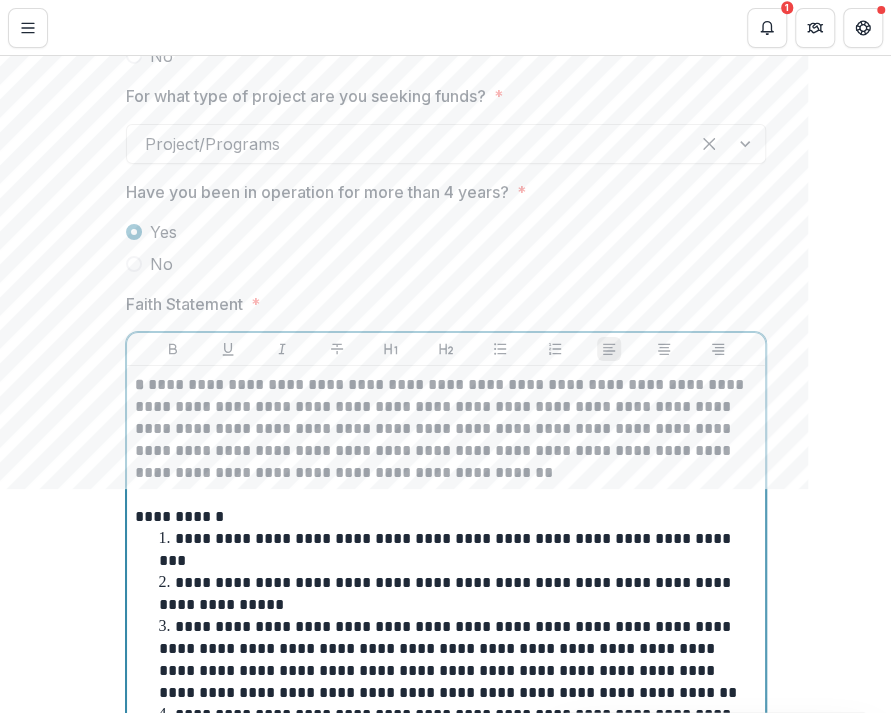 click on "**********" at bounding box center (446, 440) 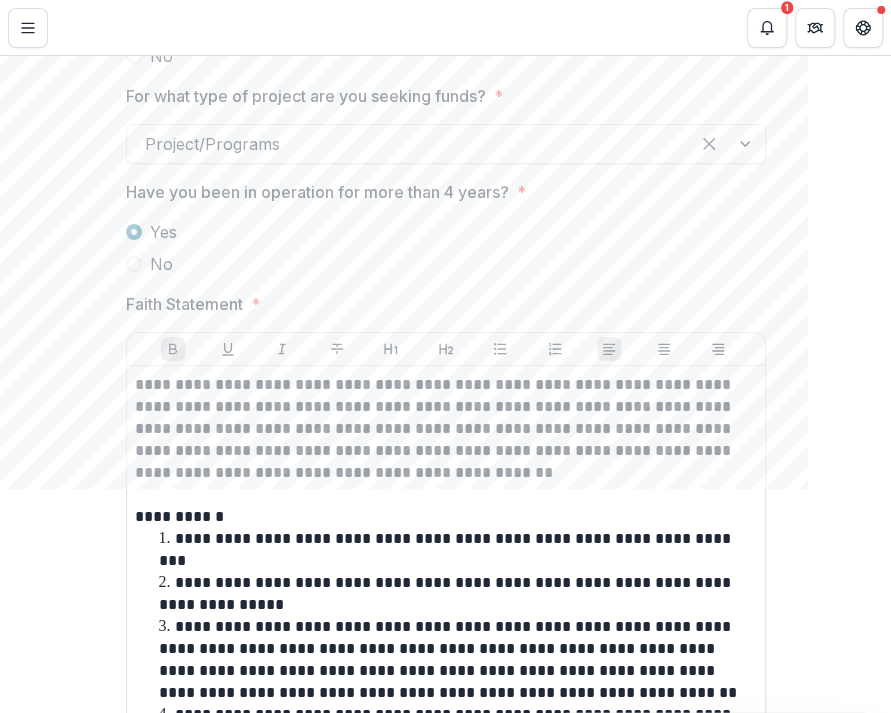 click on "**********" at bounding box center (445, -368) 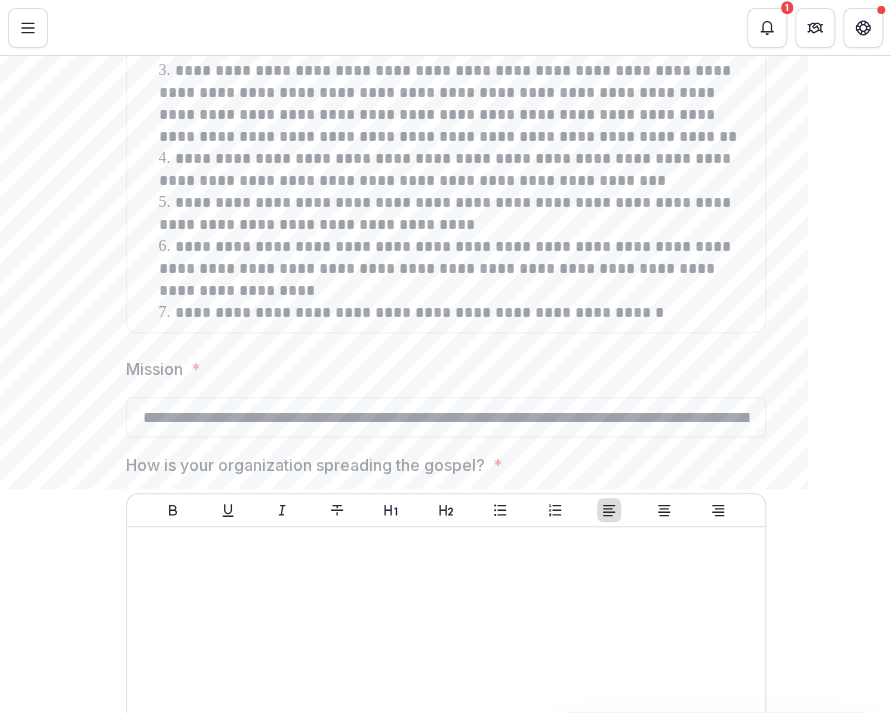 scroll, scrollTop: 3344, scrollLeft: 0, axis: vertical 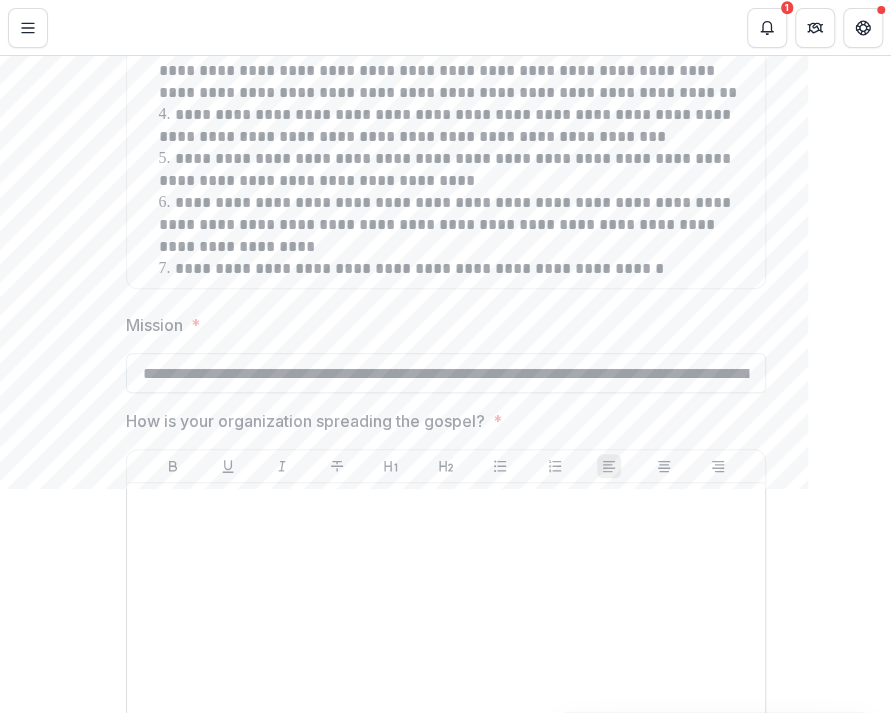 click on "**********" at bounding box center [446, 373] 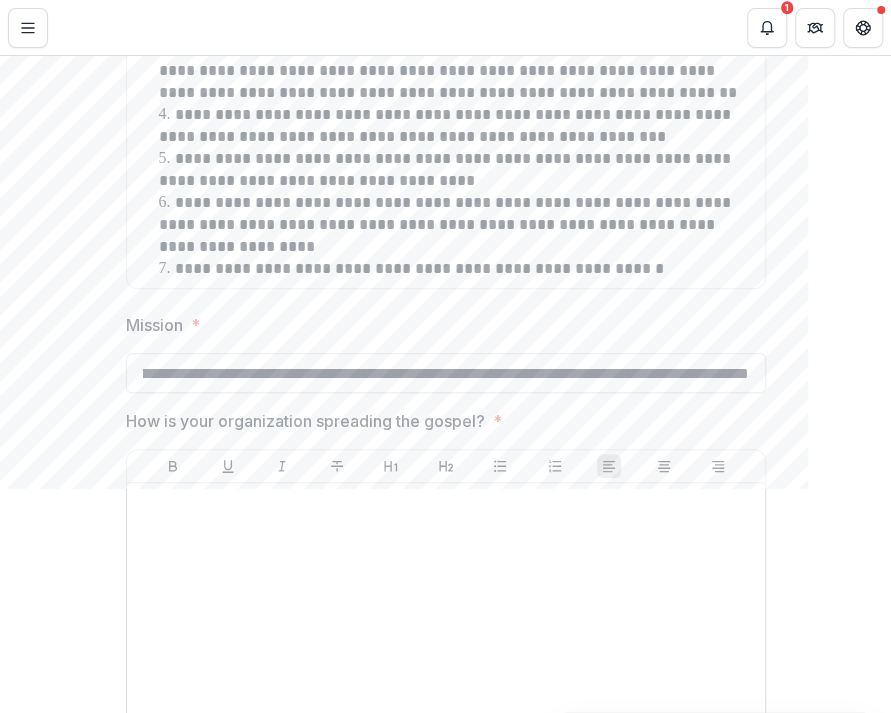 click on "**********" at bounding box center [446, 373] 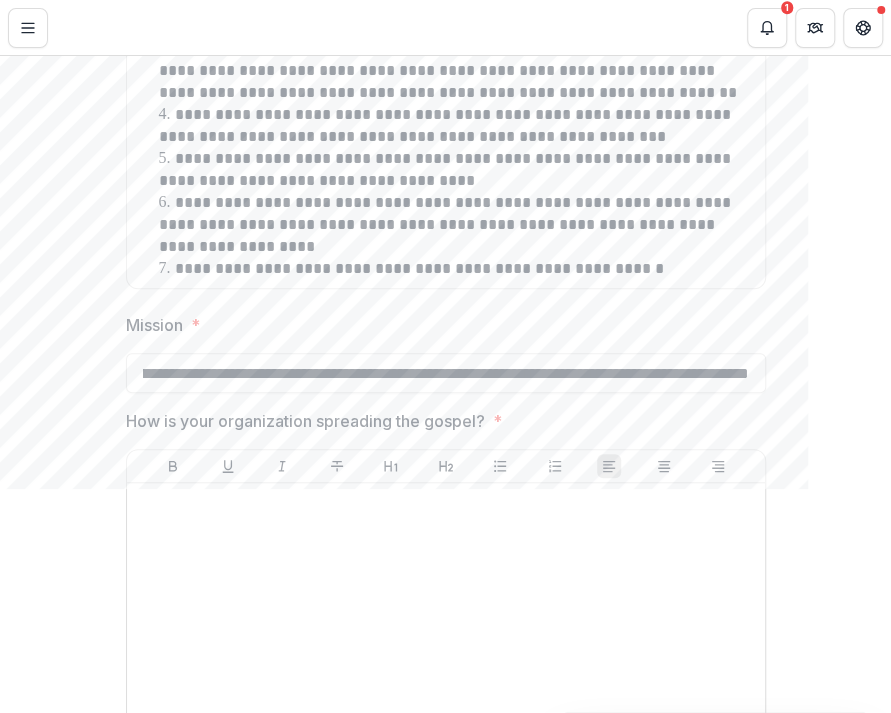 click on "**********" at bounding box center (445, -968) 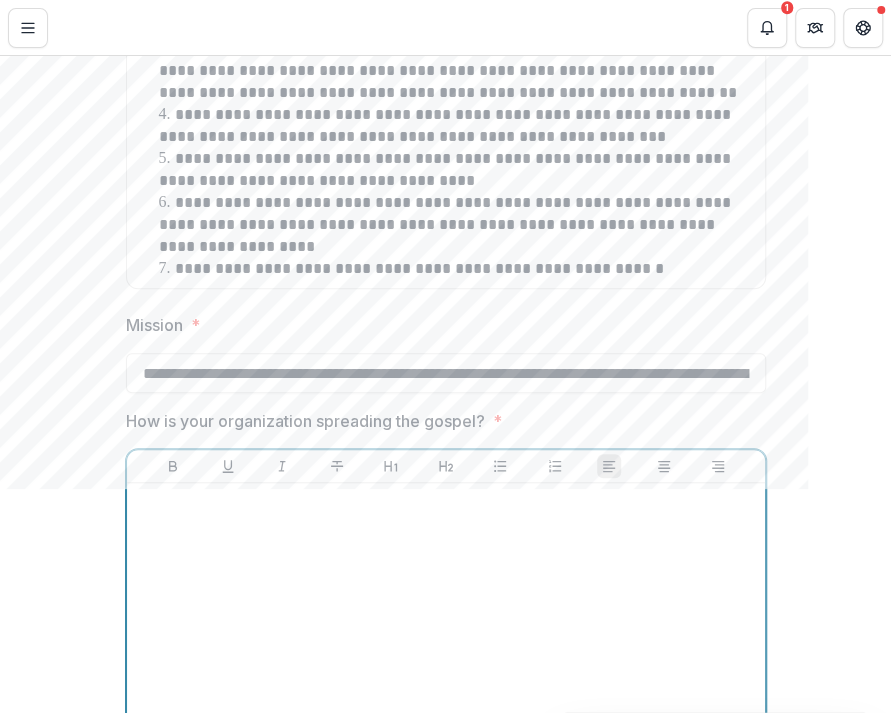 click at bounding box center [446, 641] 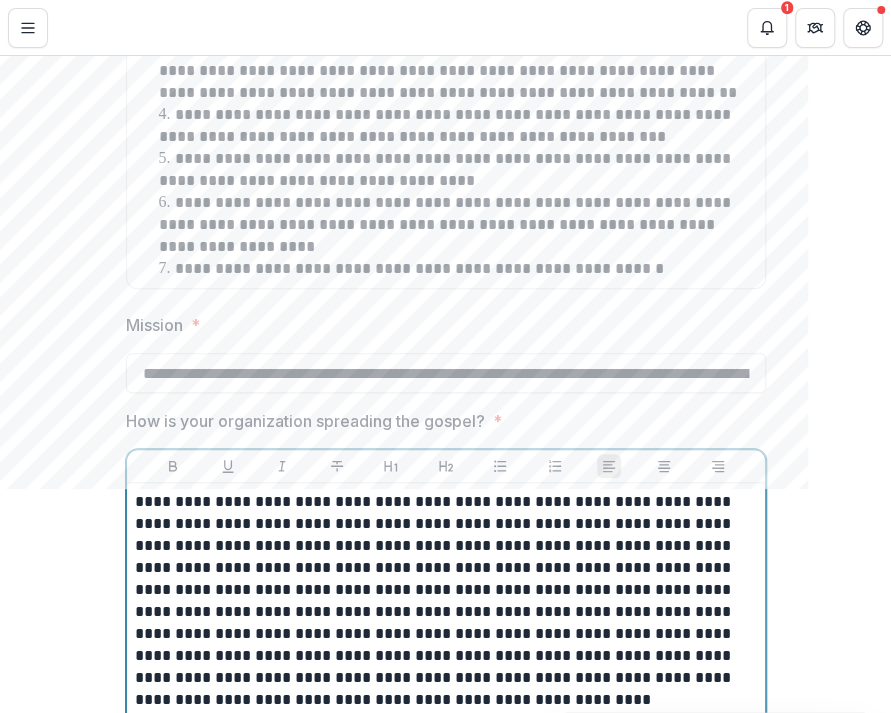 scroll, scrollTop: 3561, scrollLeft: 0, axis: vertical 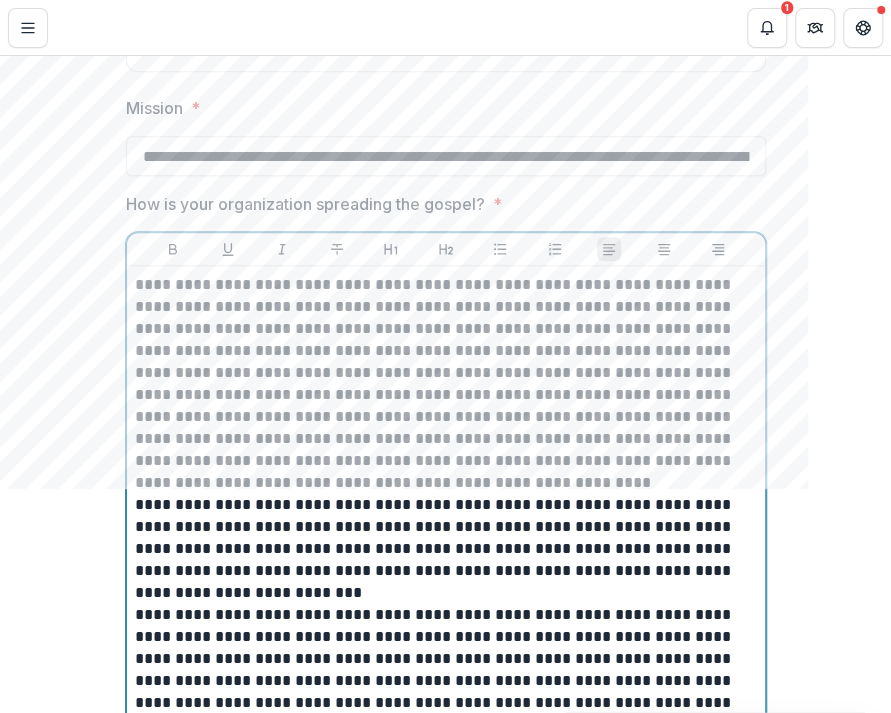 click on "**********" at bounding box center (446, 384) 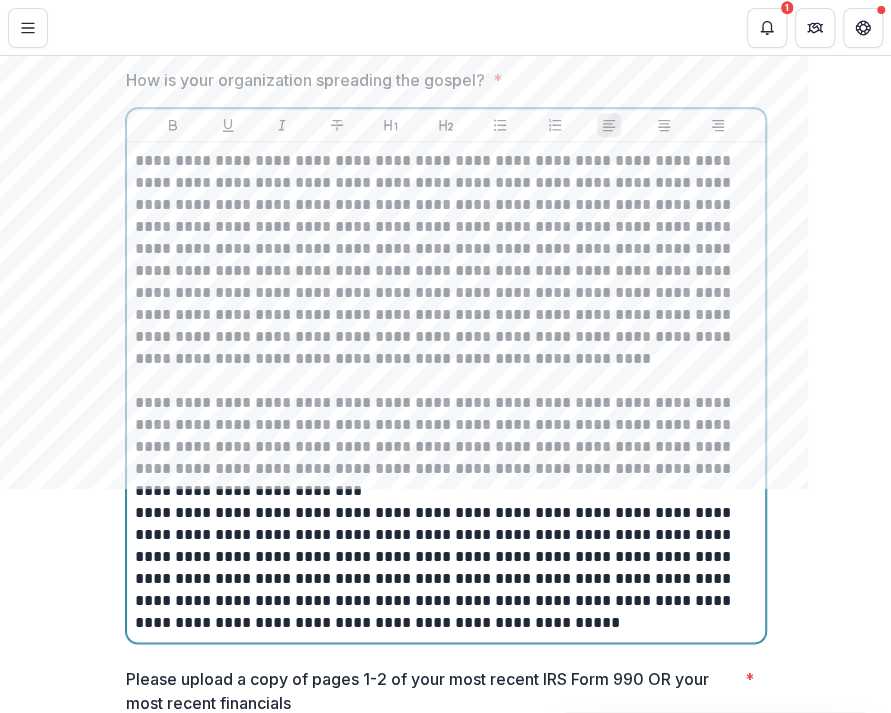 scroll, scrollTop: 3861, scrollLeft: 0, axis: vertical 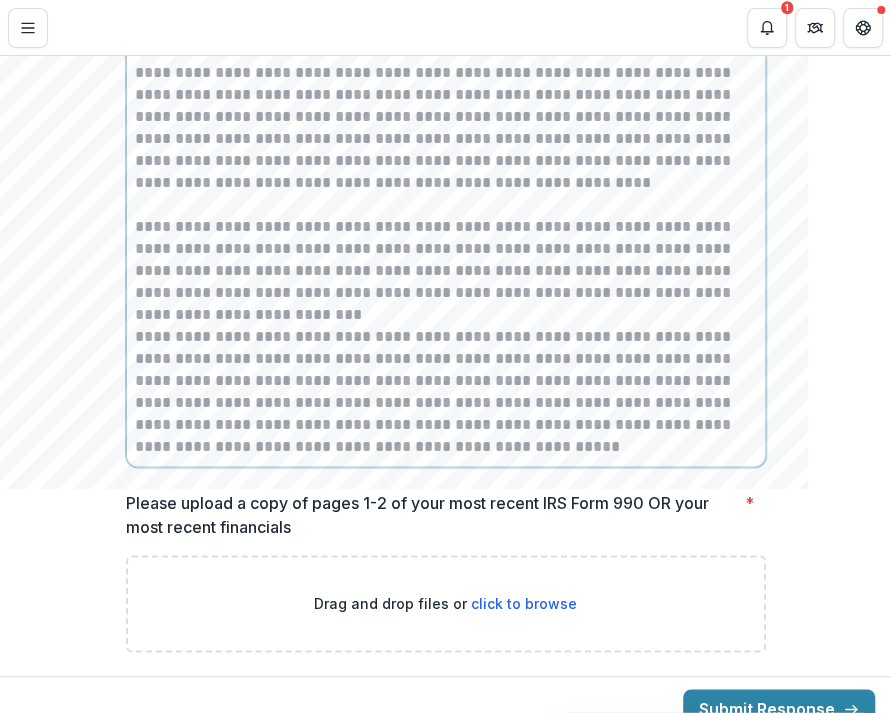 click on "**********" at bounding box center [446, 392] 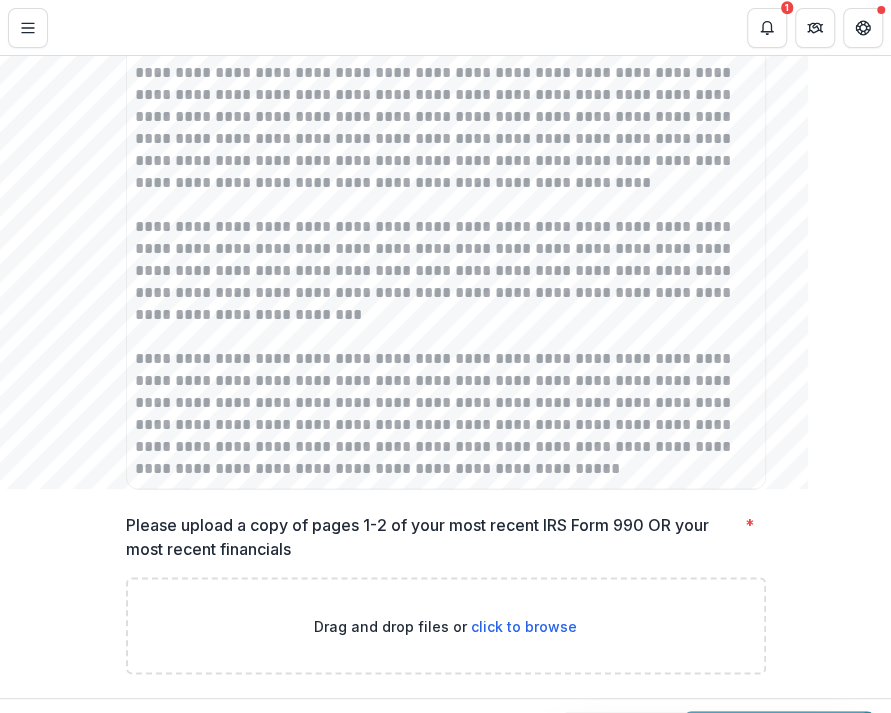 click on "**********" at bounding box center [445, -1382] 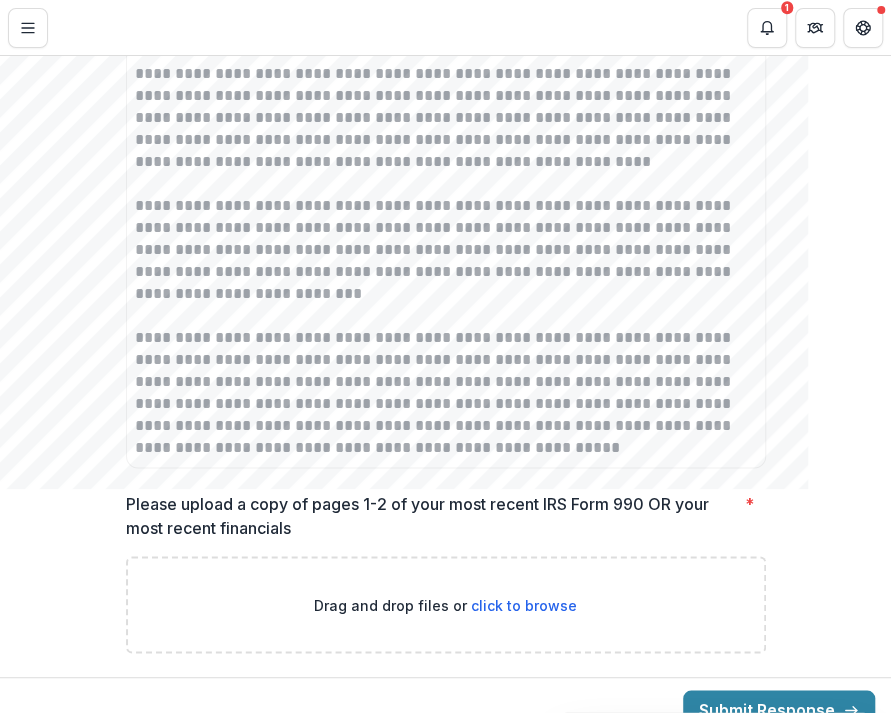 scroll, scrollTop: 3883, scrollLeft: 0, axis: vertical 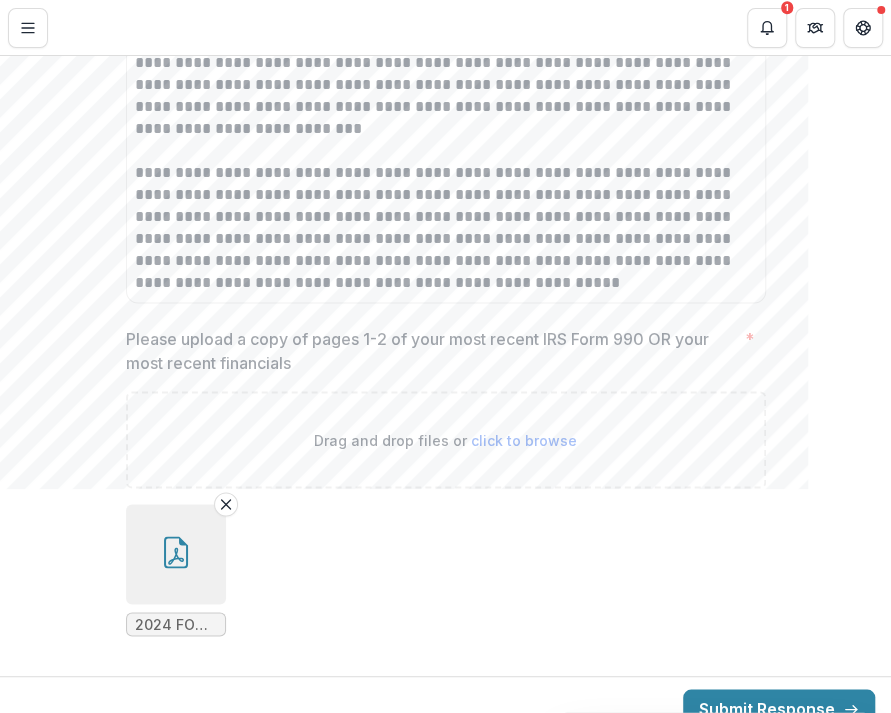 click on "**********" at bounding box center (445, -1486) 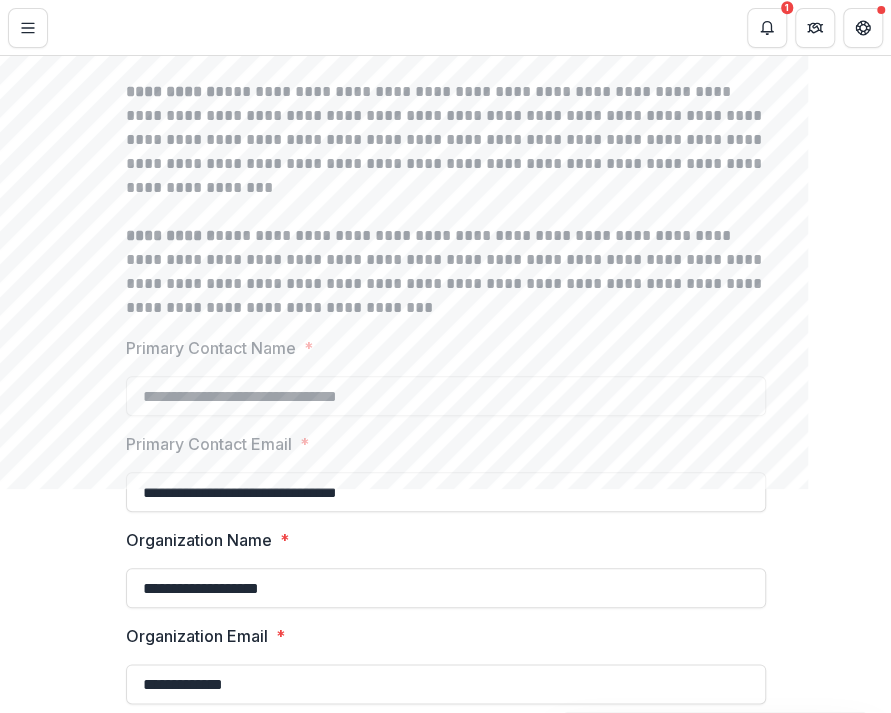 scroll, scrollTop: 547, scrollLeft: 0, axis: vertical 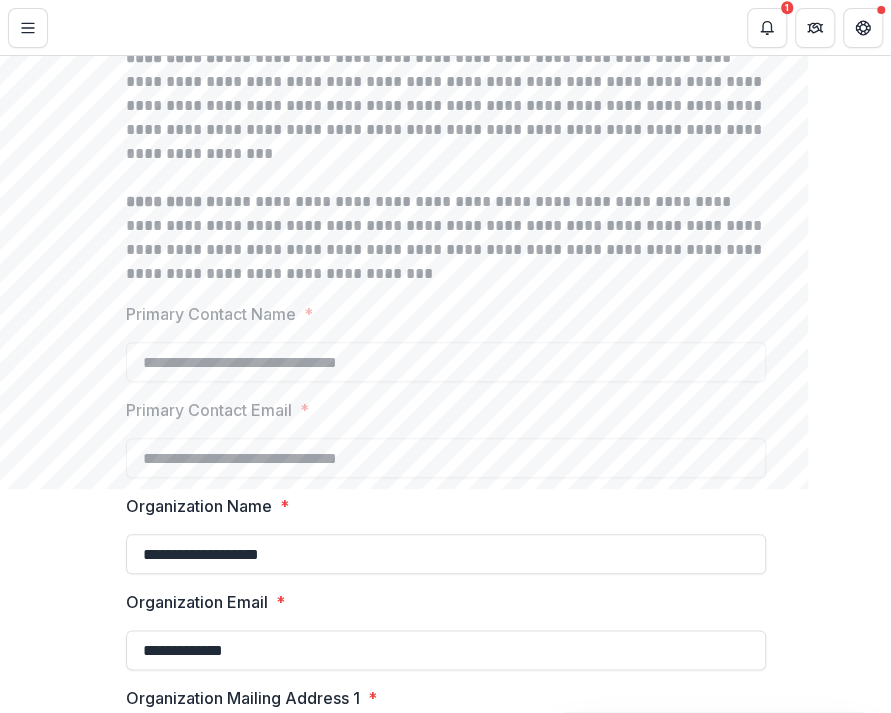 drag, startPoint x: 397, startPoint y: 366, endPoint x: 94, endPoint y: 368, distance: 303.0066 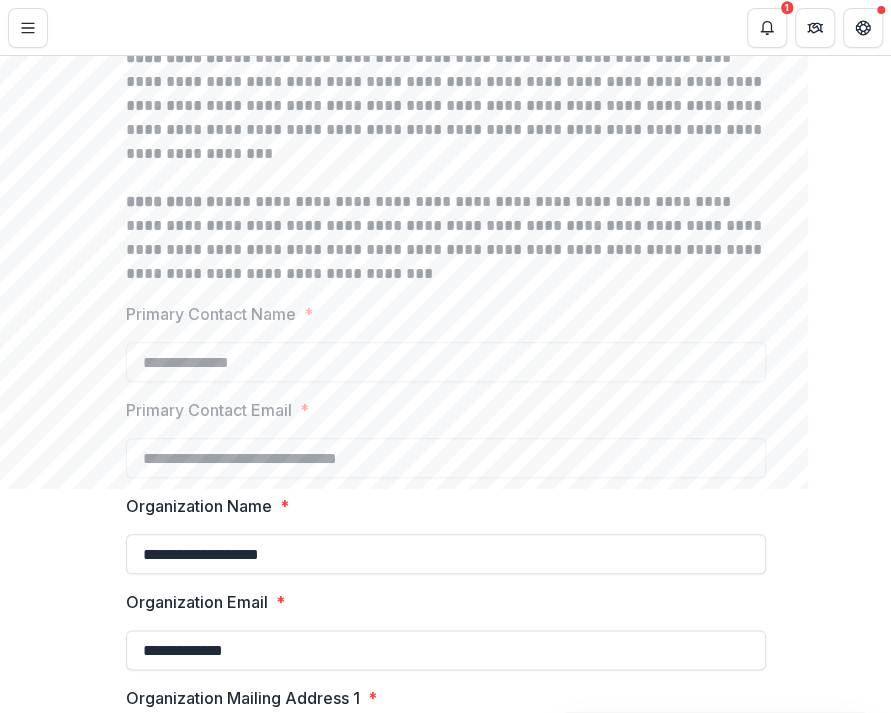 type on "**********" 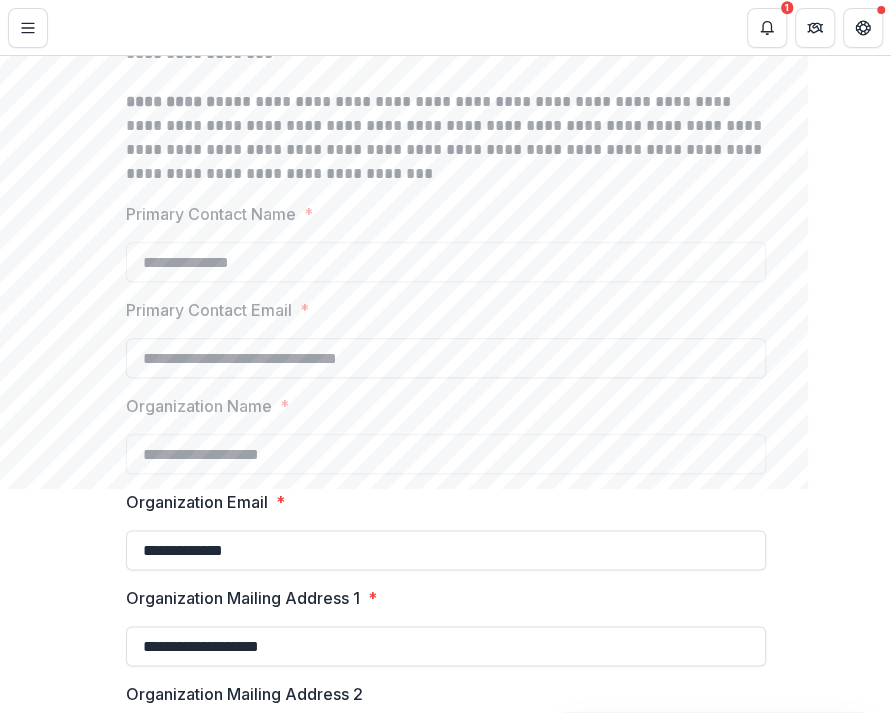 drag, startPoint x: 314, startPoint y: 354, endPoint x: 279, endPoint y: 358, distance: 35.22783 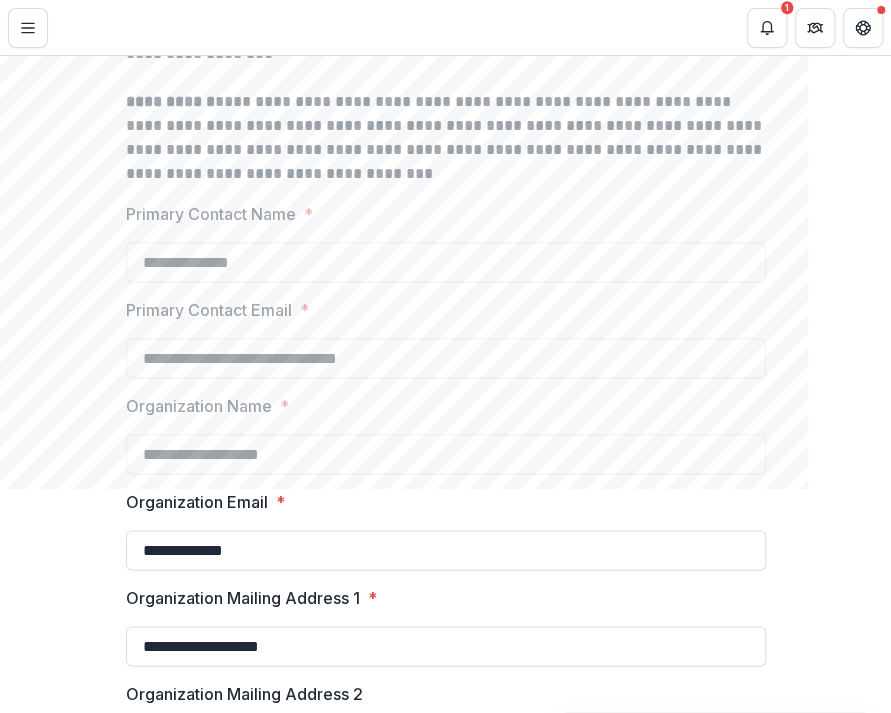 click on "**********" at bounding box center [445, 1914] 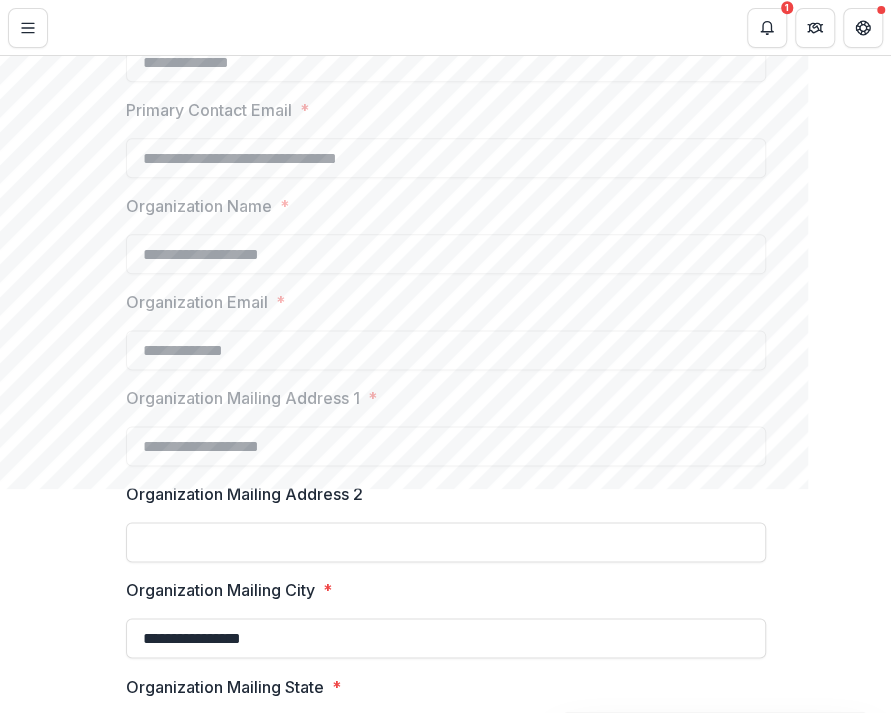 scroll, scrollTop: 947, scrollLeft: 0, axis: vertical 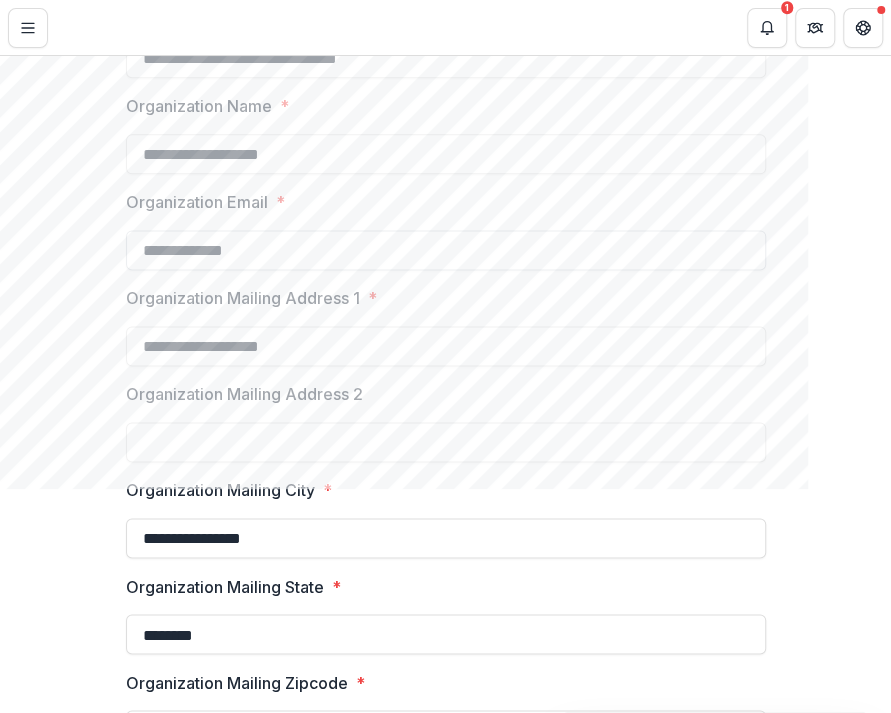click on "**********" at bounding box center (446, 250) 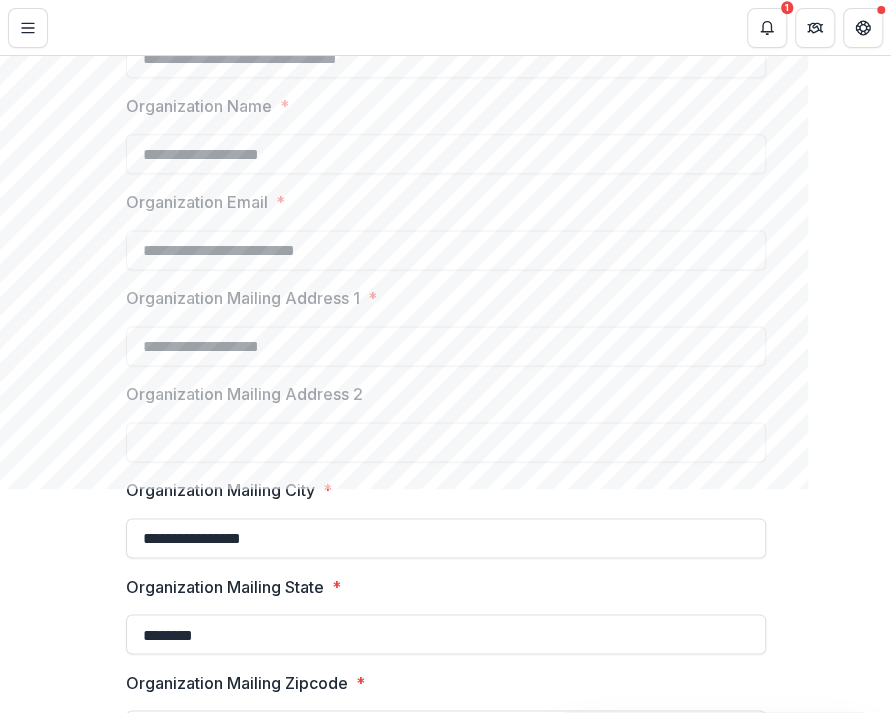 click on "**********" at bounding box center [446, 1614] 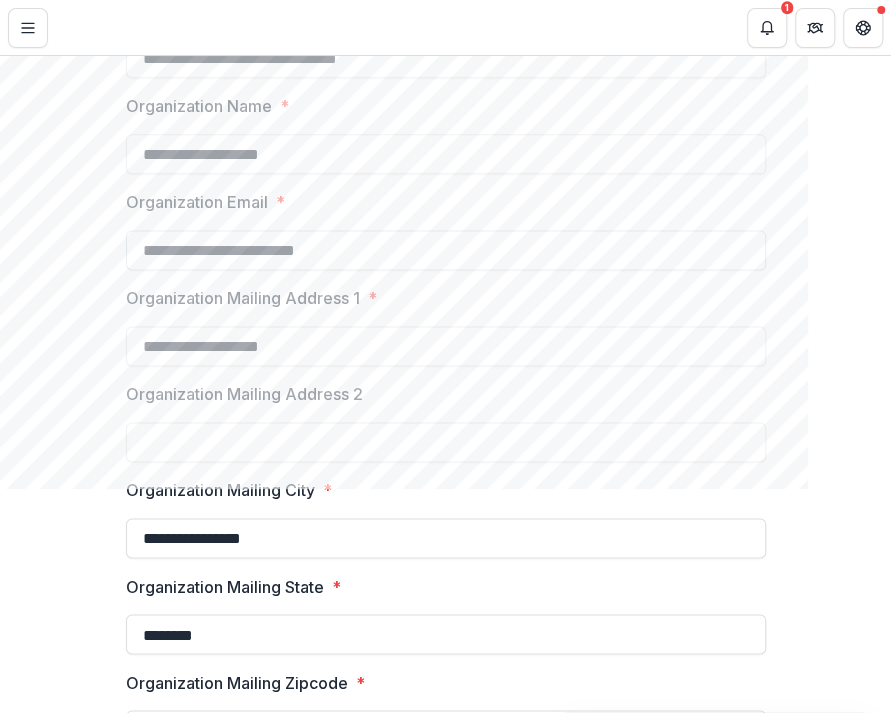 click on "**********" at bounding box center [446, 250] 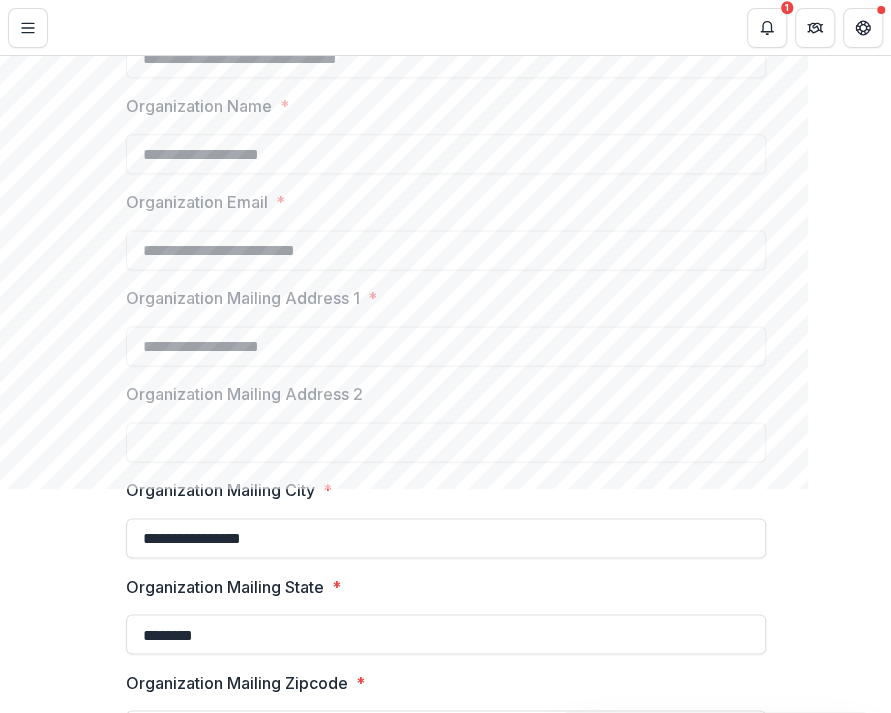 type on "**********" 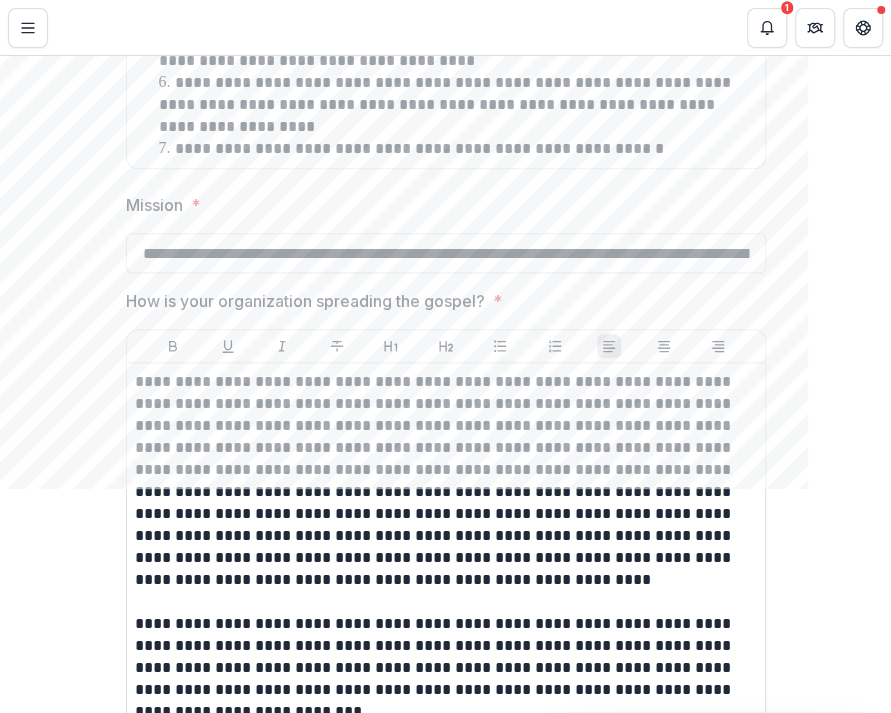 scroll, scrollTop: 3447, scrollLeft: 0, axis: vertical 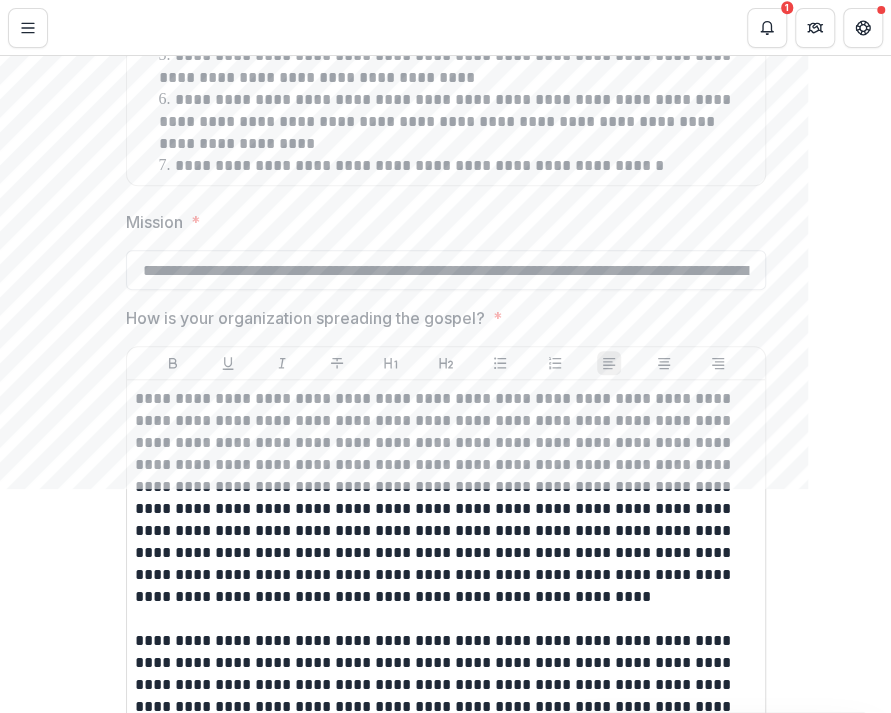 click on "**********" at bounding box center (446, 270) 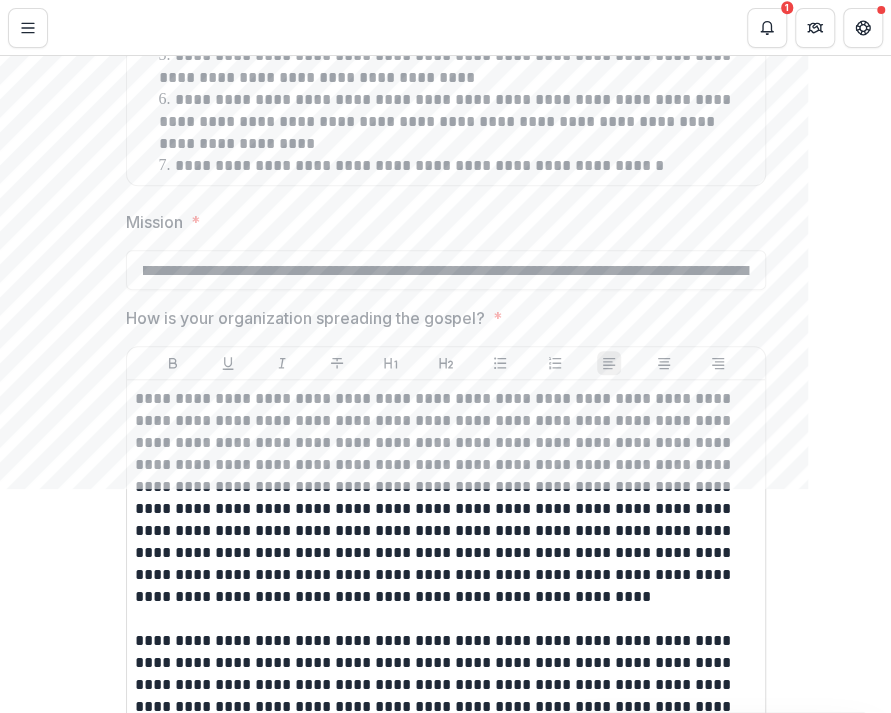 scroll, scrollTop: 0, scrollLeft: 966, axis: horizontal 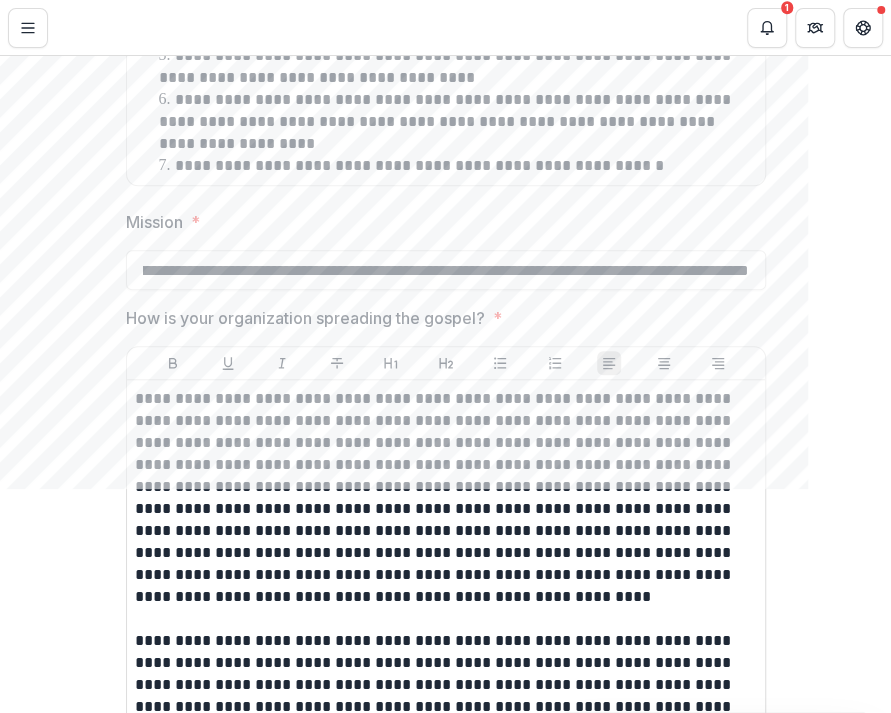 drag, startPoint x: 311, startPoint y: 247, endPoint x: 834, endPoint y: 243, distance: 523.0153 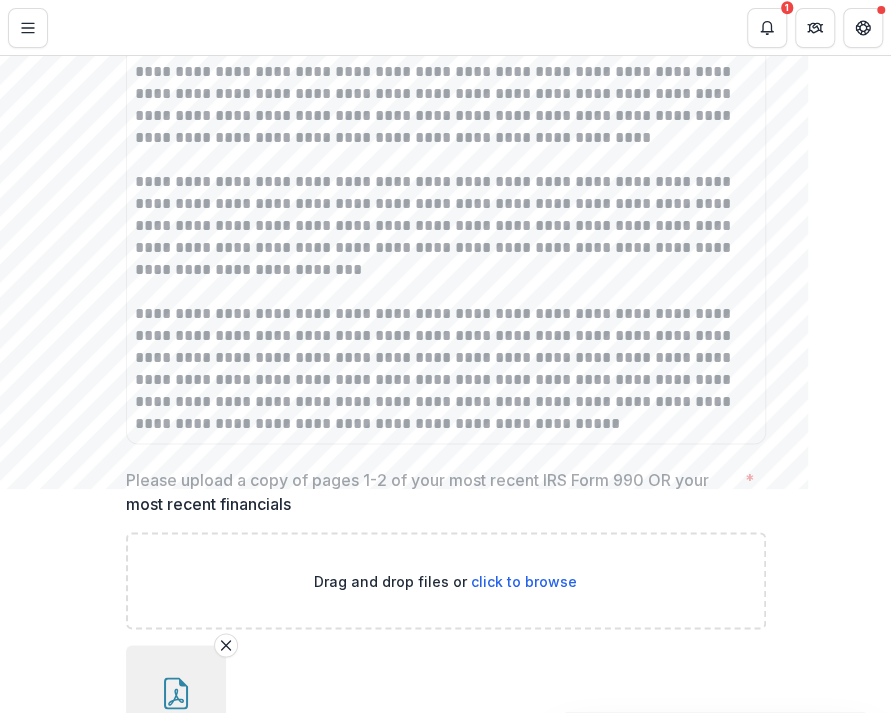 scroll, scrollTop: 4047, scrollLeft: 0, axis: vertical 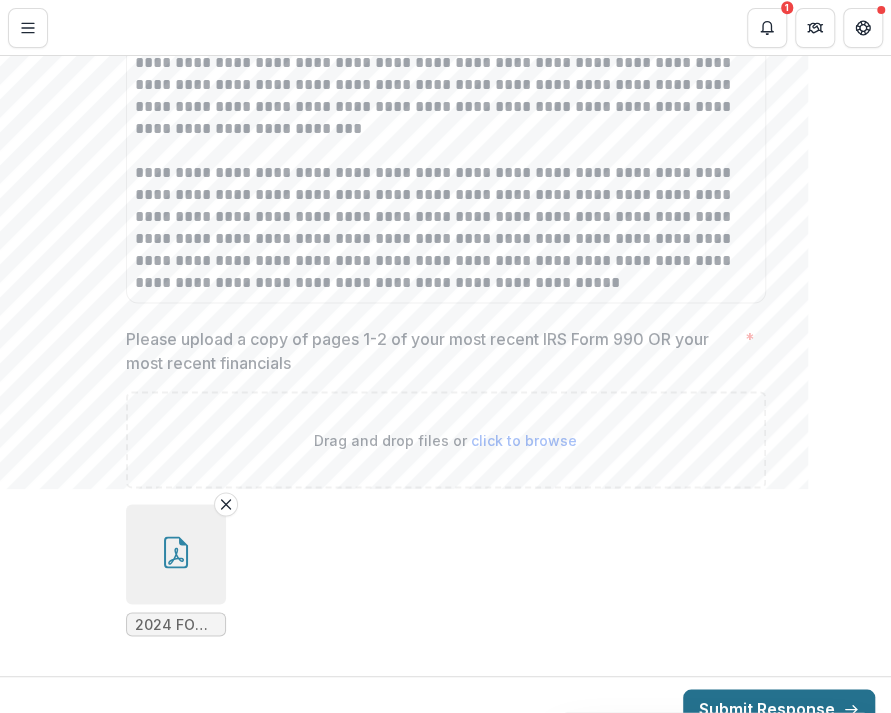 click on "Submit Response" at bounding box center (779, 709) 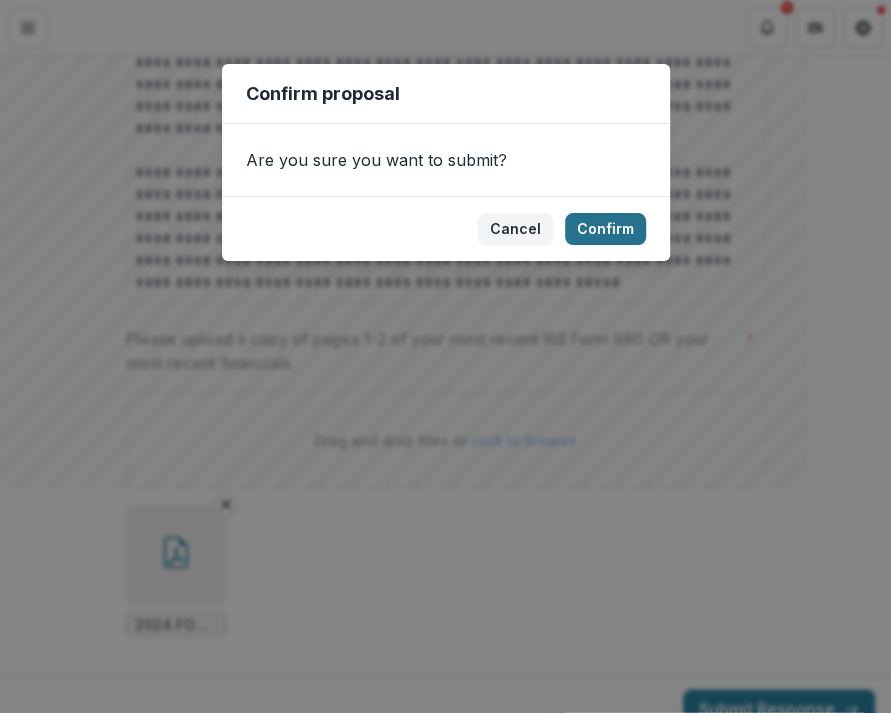 click on "Confirm" at bounding box center (605, 229) 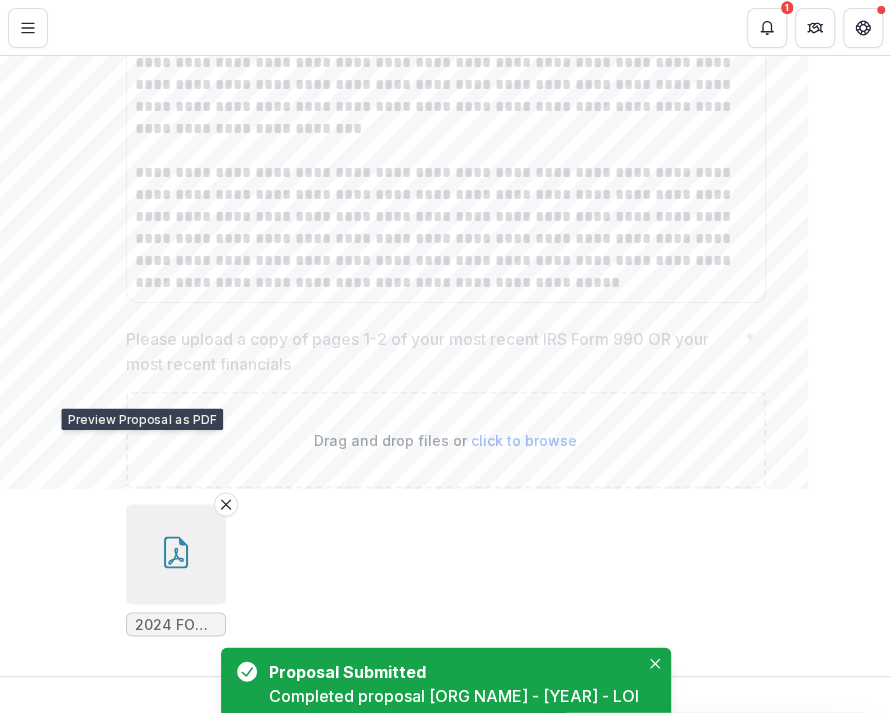 scroll, scrollTop: 61, scrollLeft: 0, axis: vertical 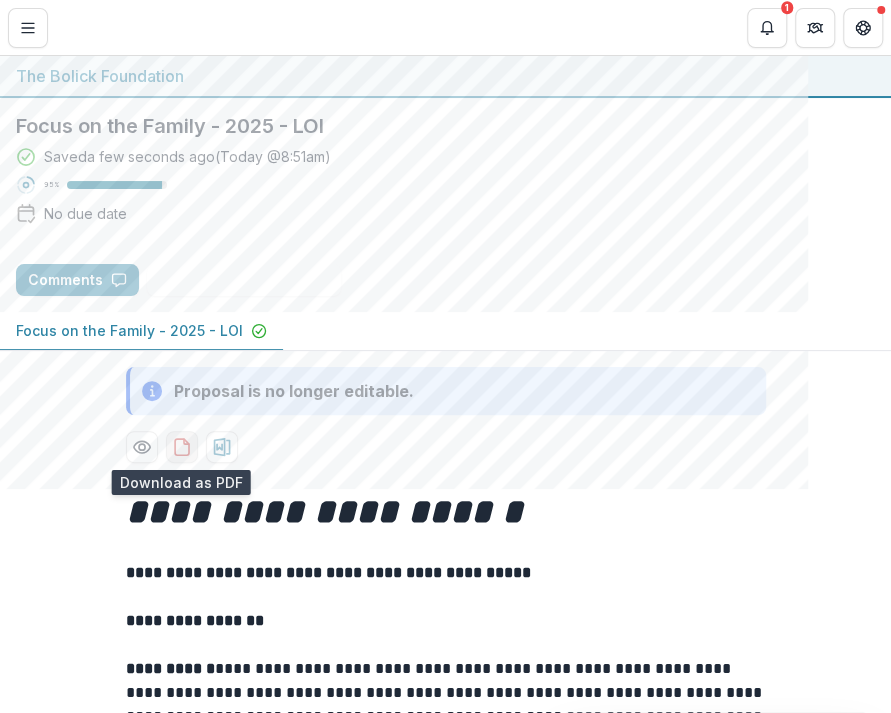 click 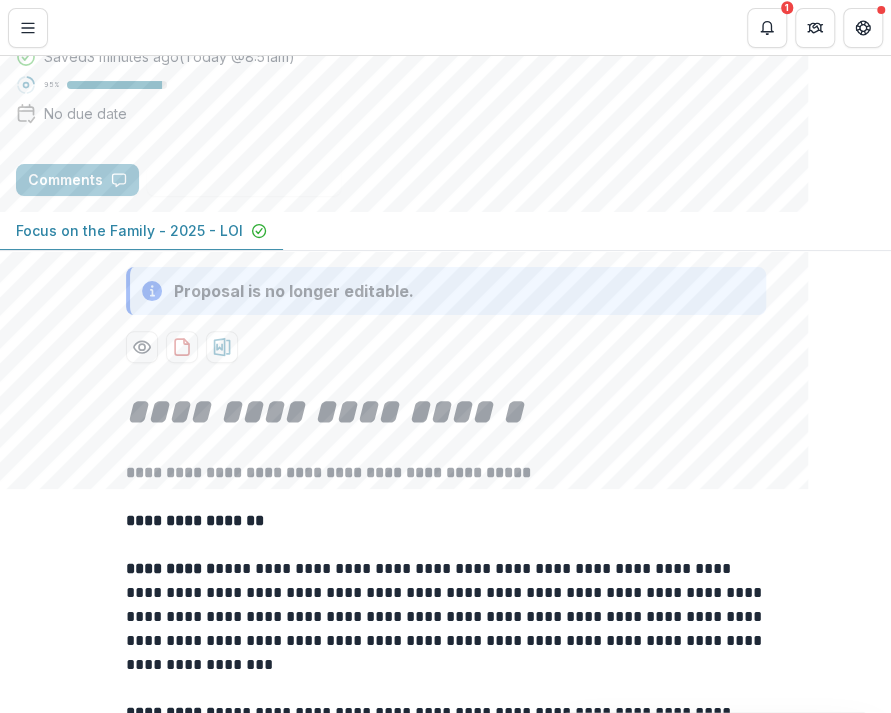 scroll, scrollTop: 300, scrollLeft: 0, axis: vertical 